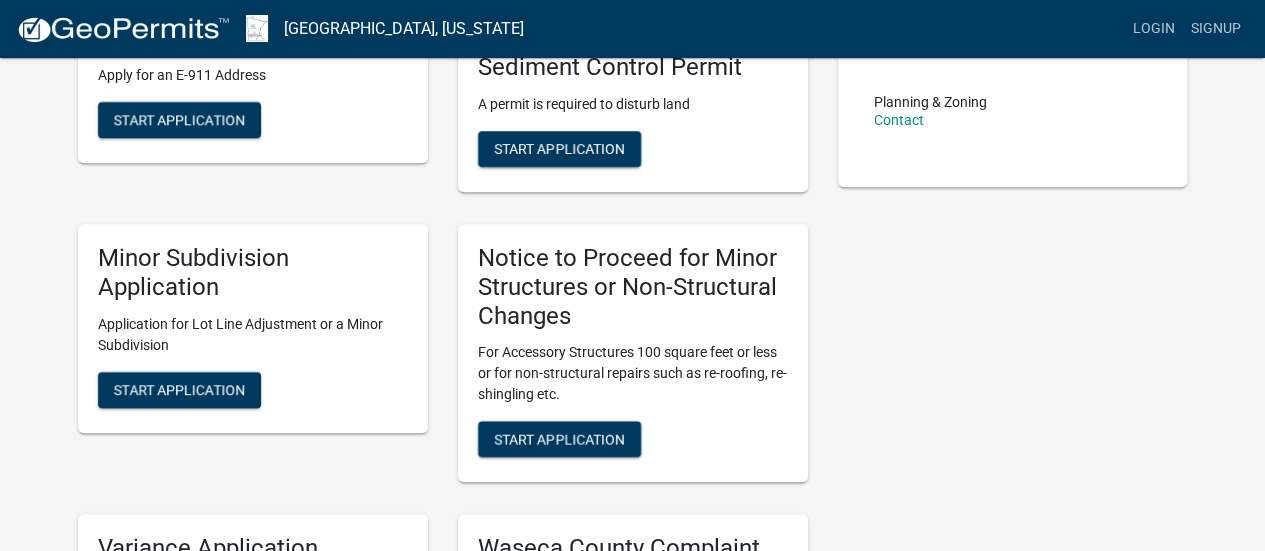 scroll, scrollTop: 500, scrollLeft: 0, axis: vertical 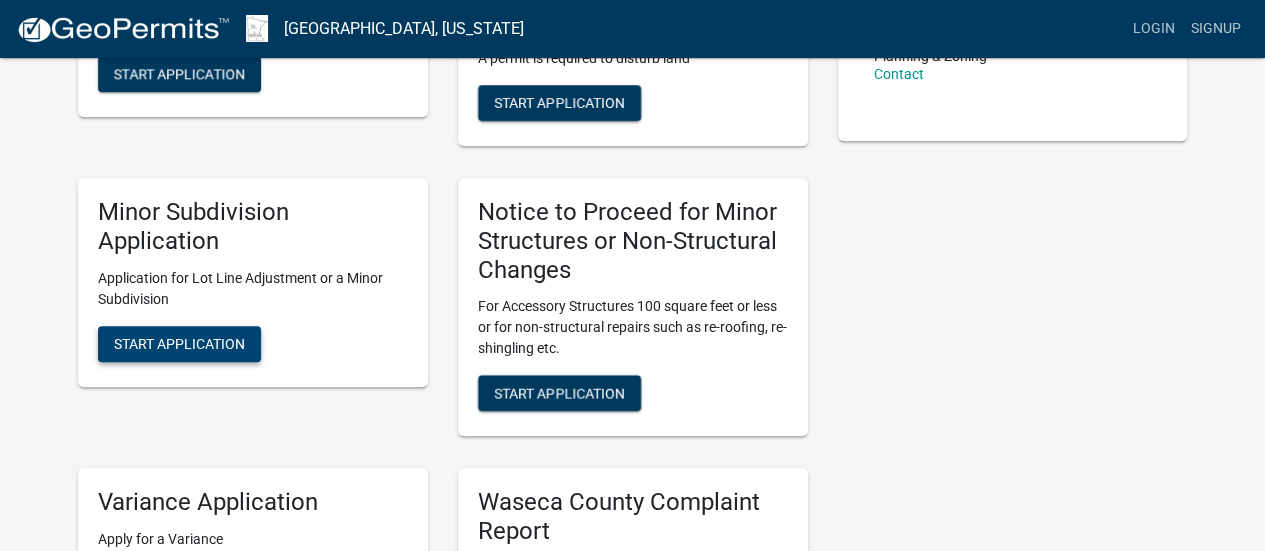 click on "Start Application" at bounding box center [179, 343] 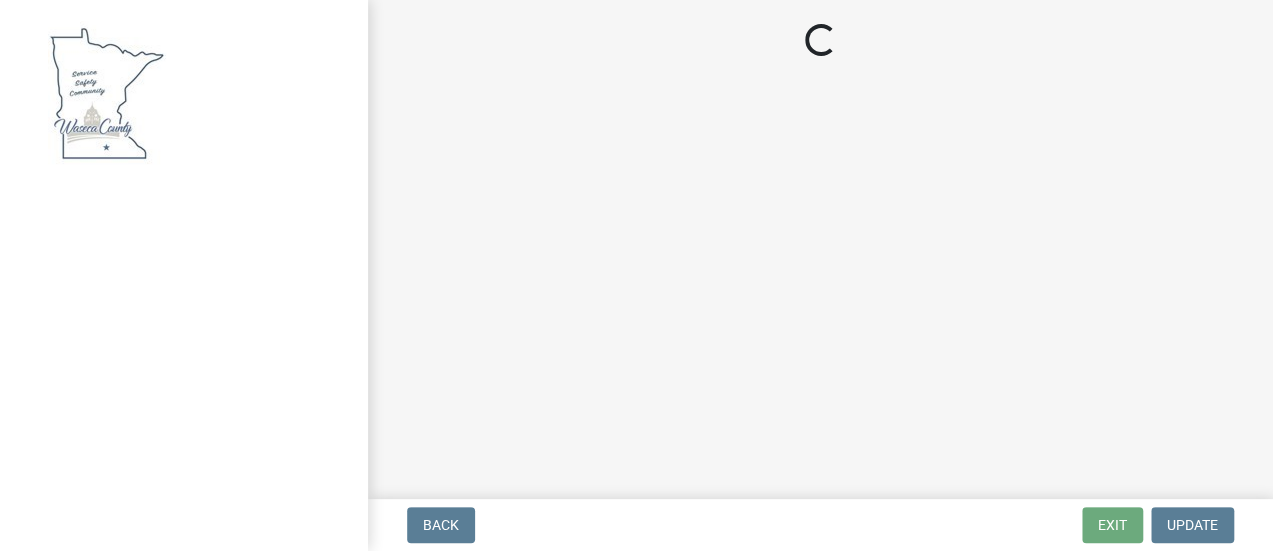 scroll, scrollTop: 0, scrollLeft: 0, axis: both 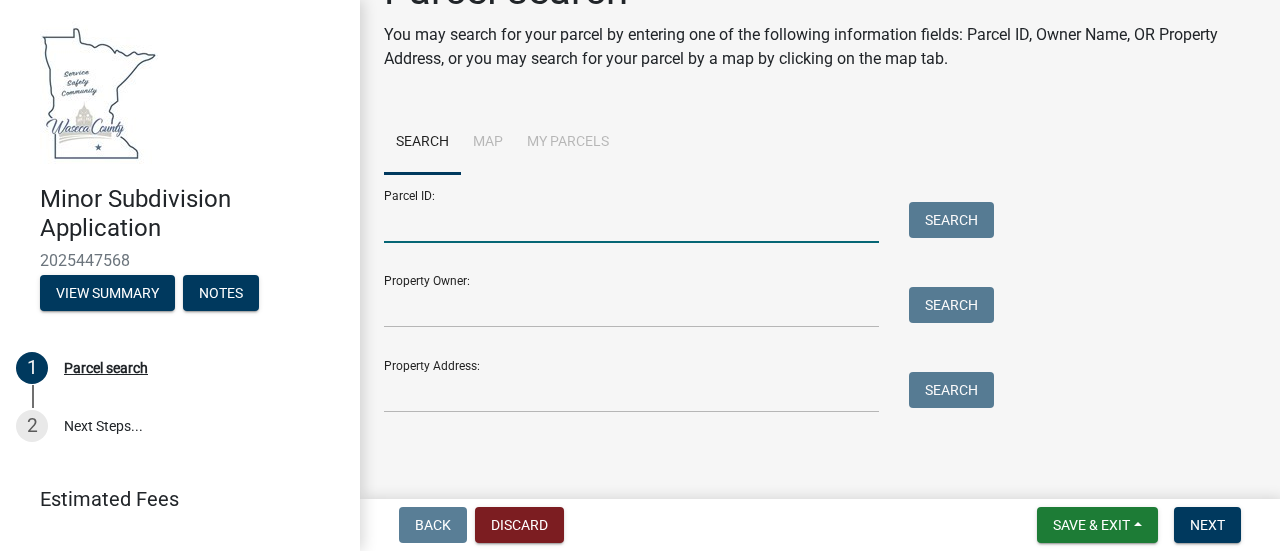 click on "Parcel ID:" at bounding box center (631, 222) 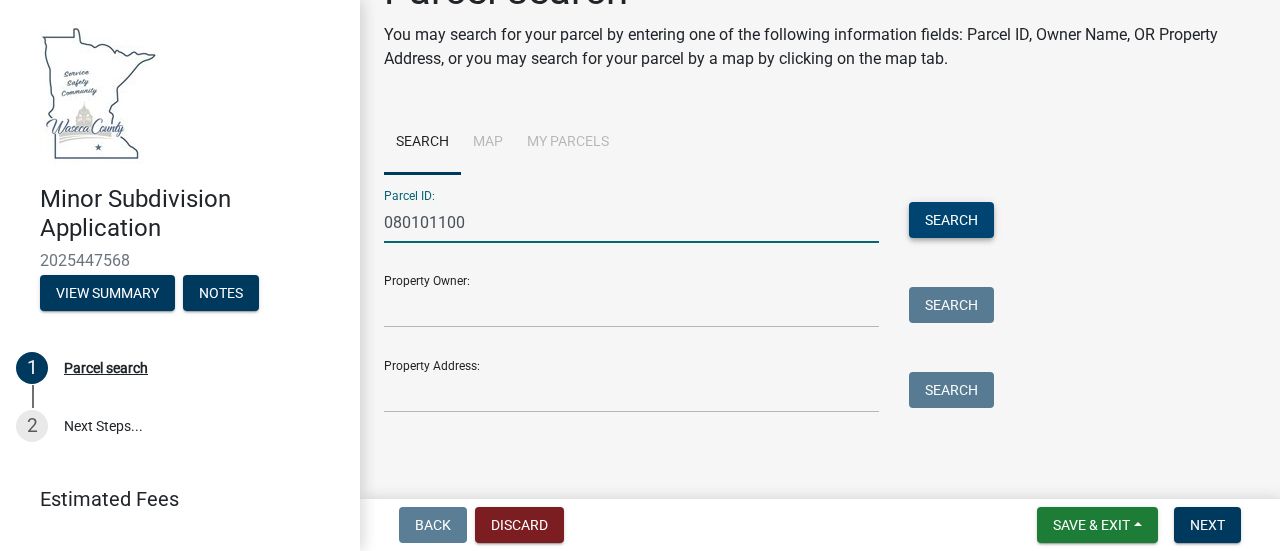 type on "080101100" 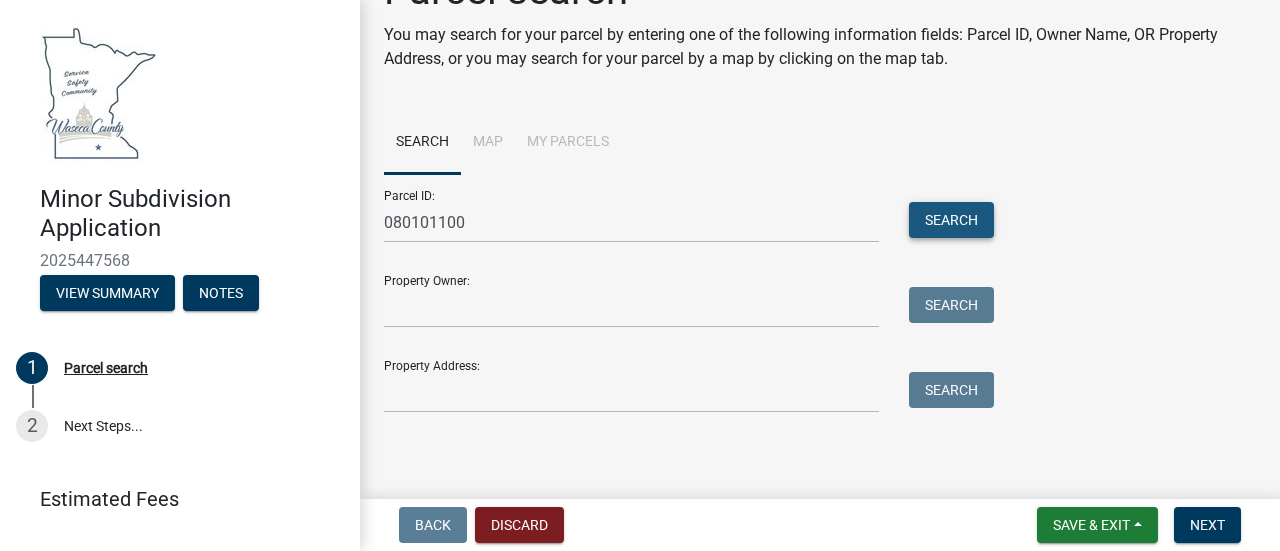 click on "Search" at bounding box center (951, 220) 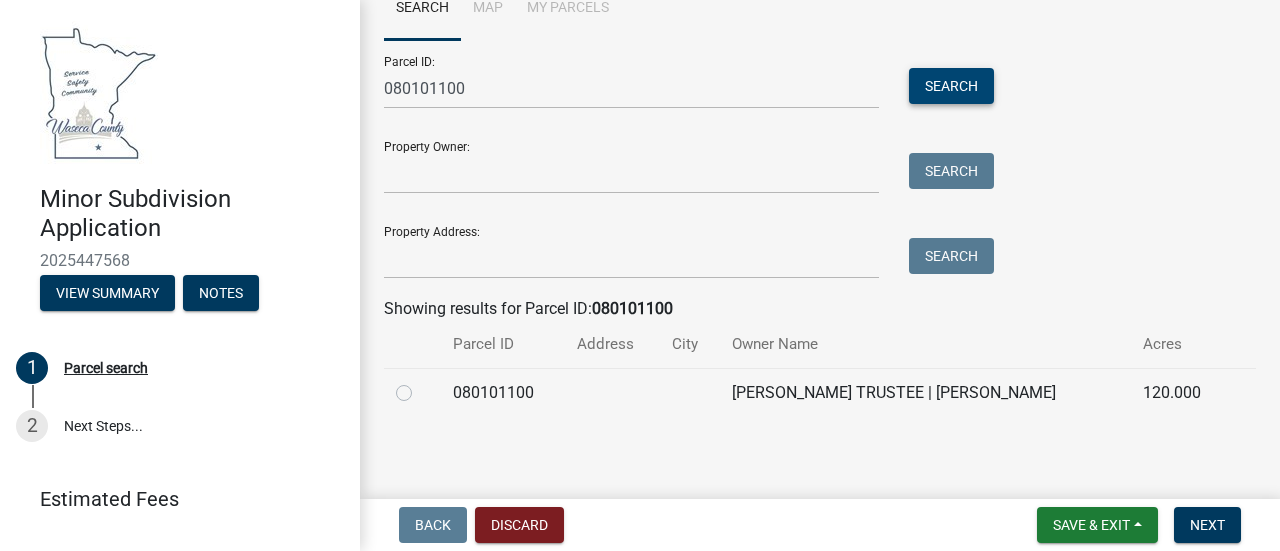 scroll, scrollTop: 194, scrollLeft: 0, axis: vertical 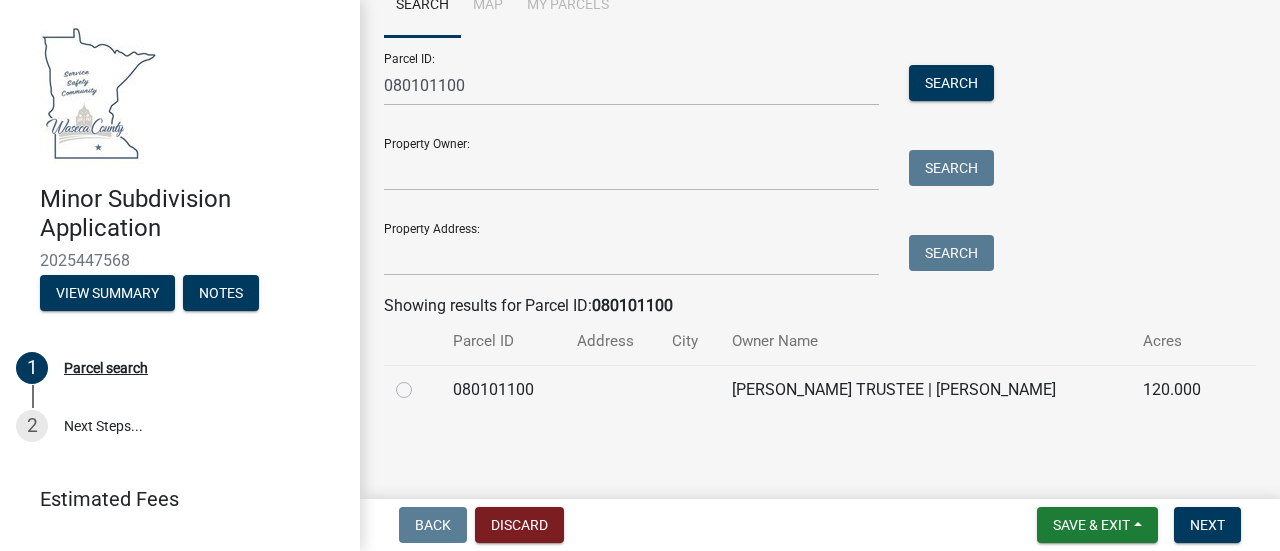 click 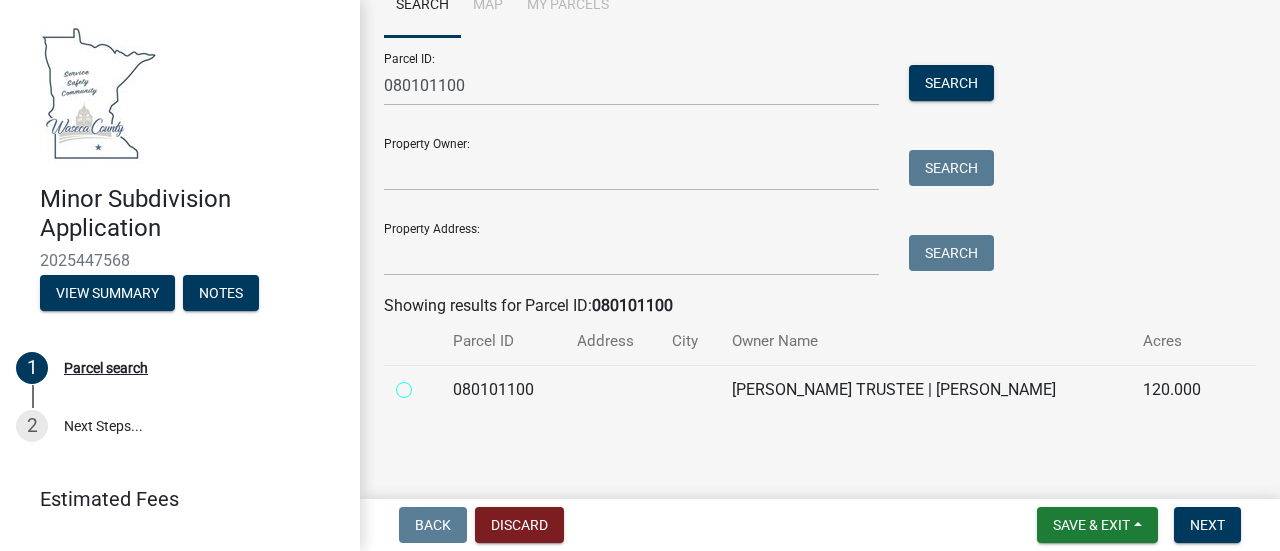 radio on "true" 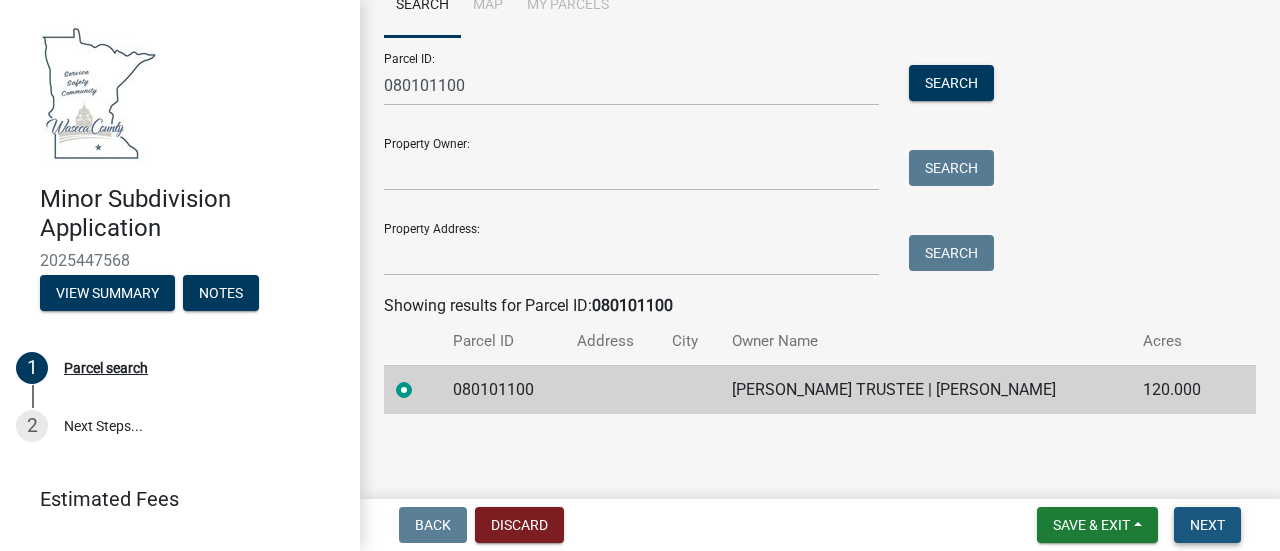click on "Next" at bounding box center [1207, 525] 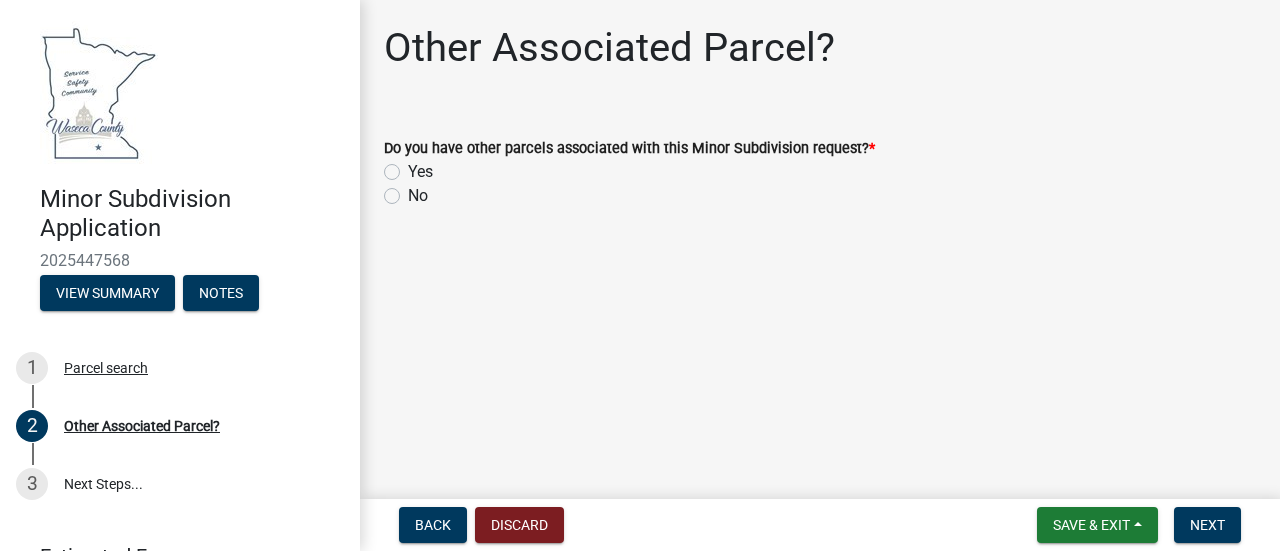 click on "No" 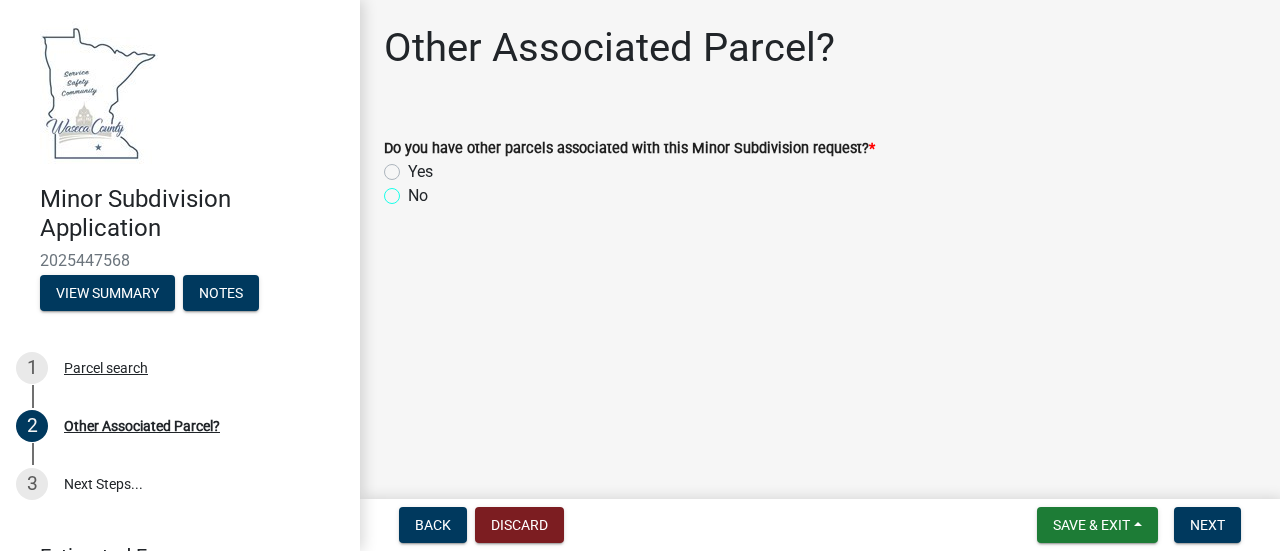 click on "No" at bounding box center (414, 190) 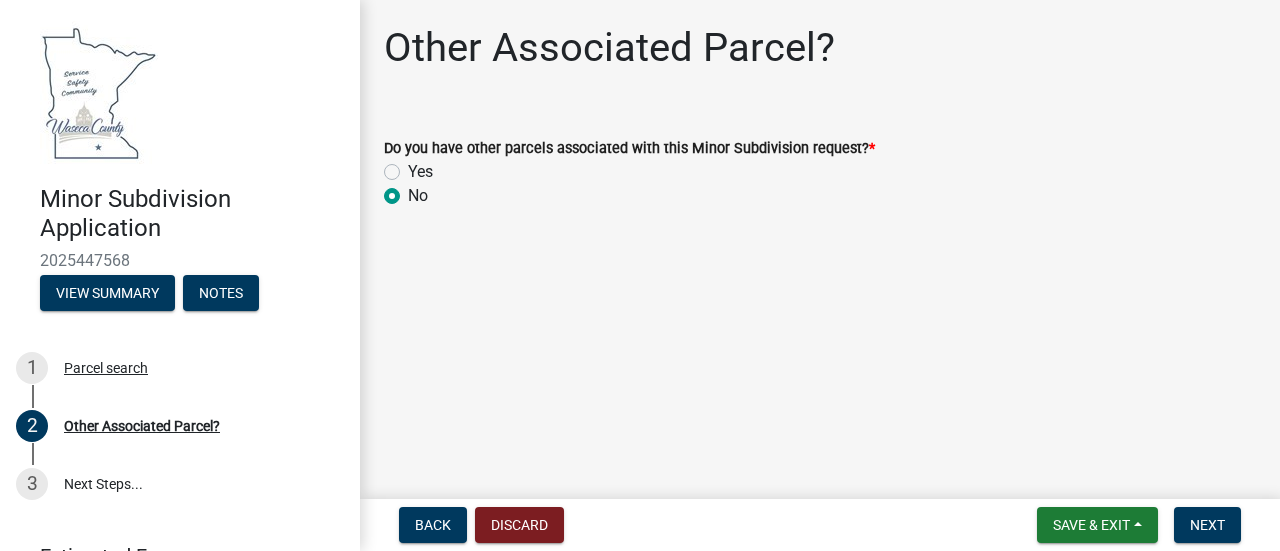 radio on "true" 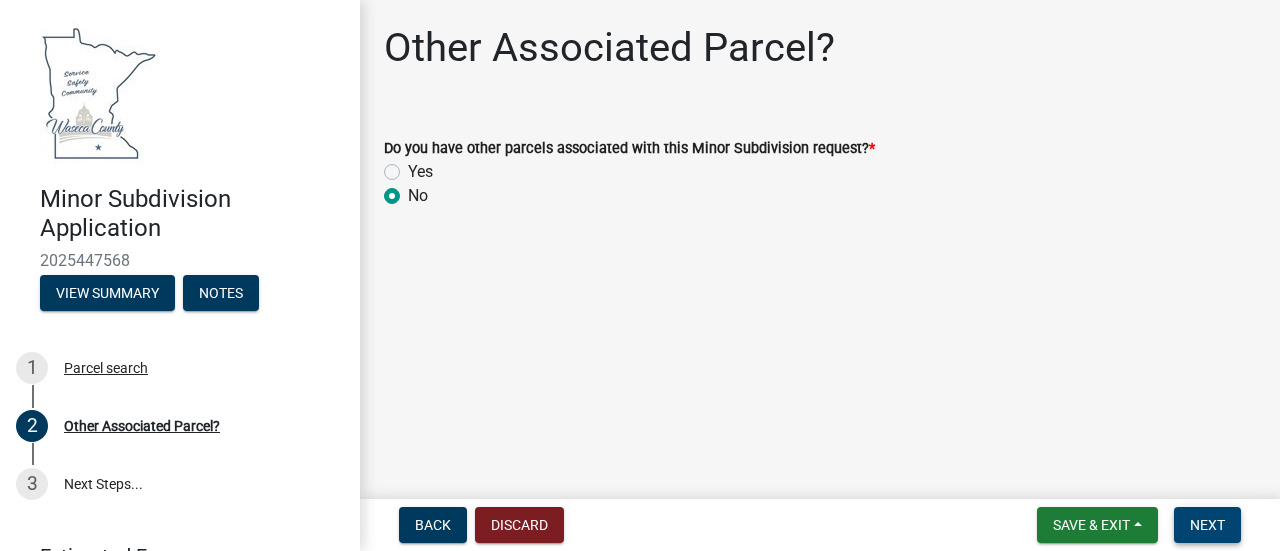 click on "Next" at bounding box center [1207, 525] 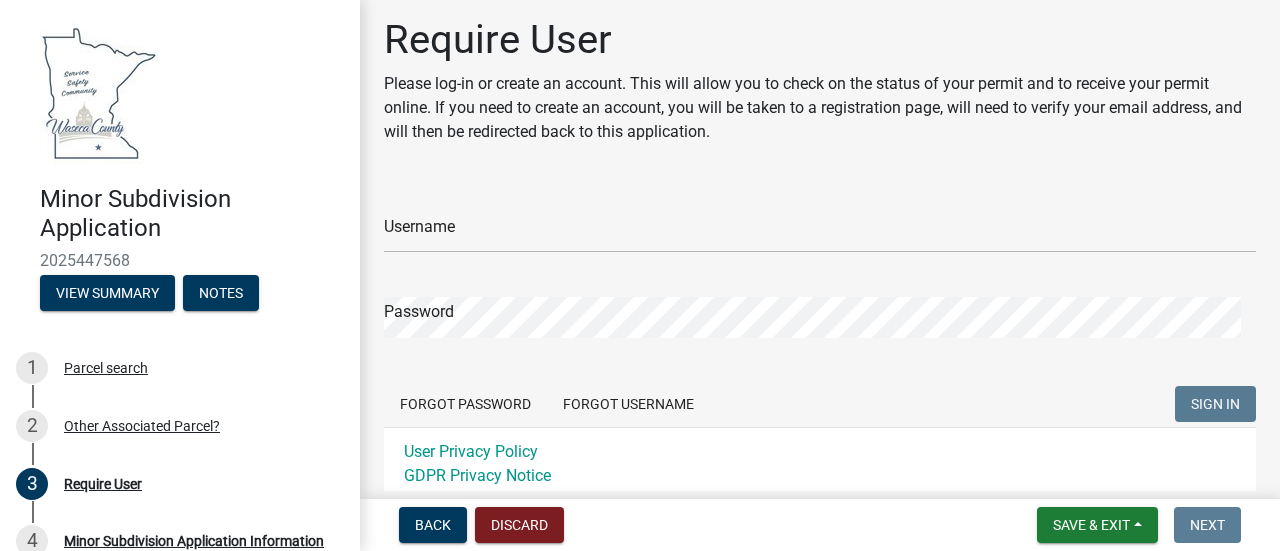 scroll, scrollTop: 0, scrollLeft: 0, axis: both 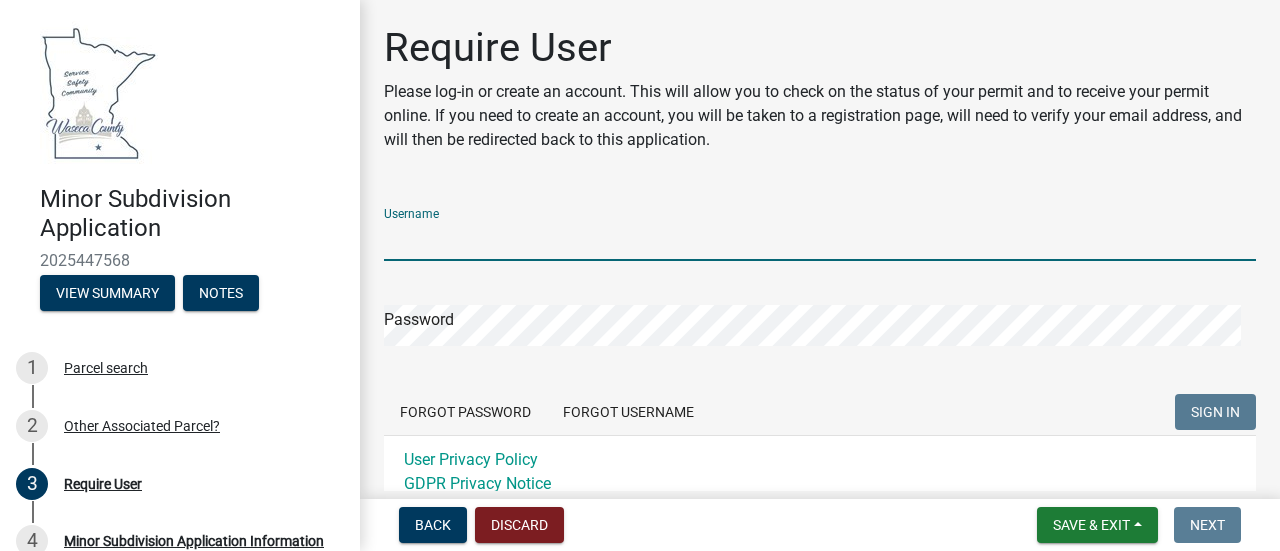 click on "Username" at bounding box center (820, 240) 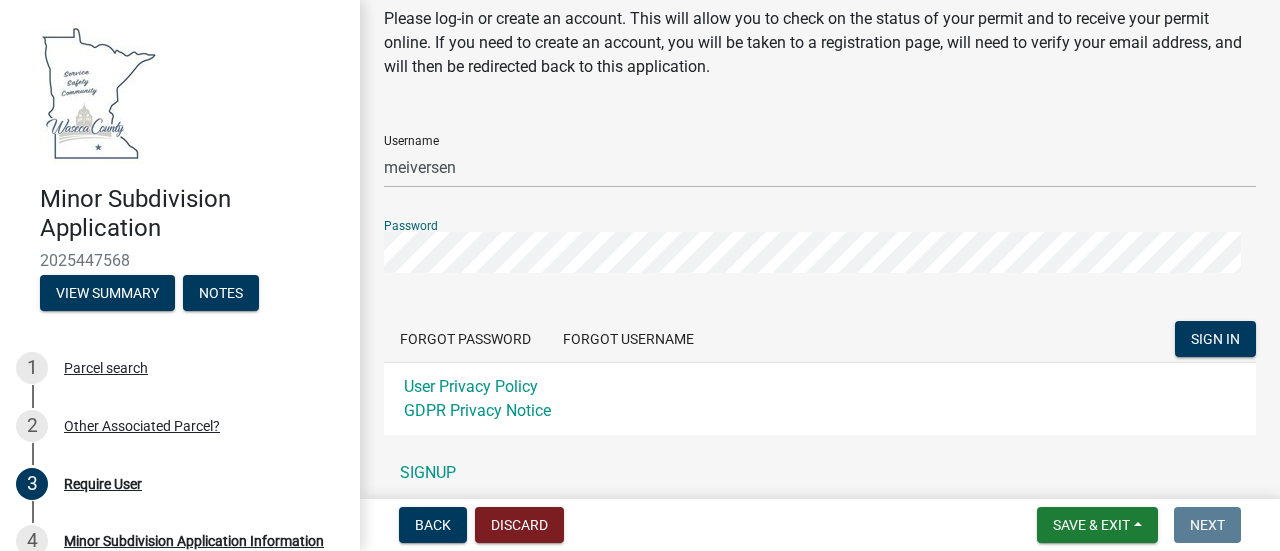 scroll, scrollTop: 100, scrollLeft: 0, axis: vertical 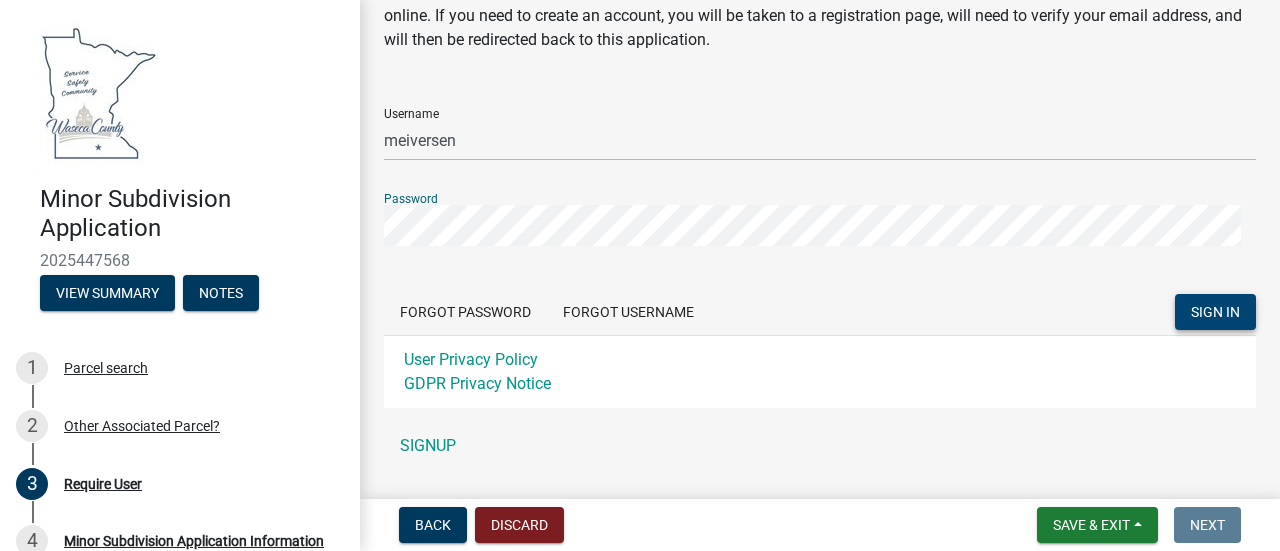 click on "SIGN IN" 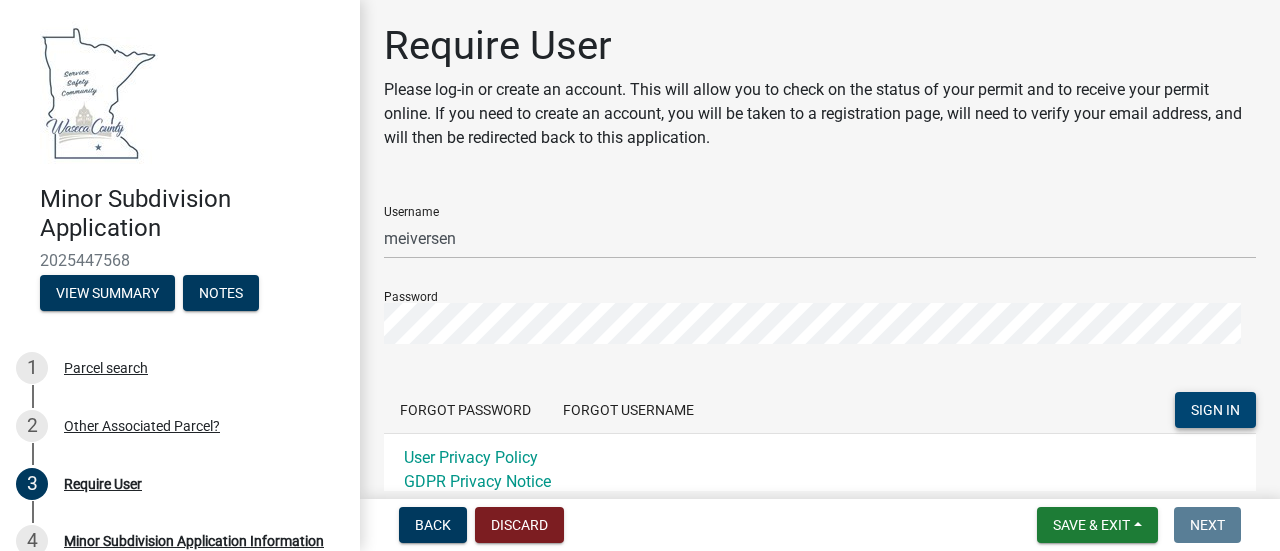 scroll, scrollTop: 0, scrollLeft: 0, axis: both 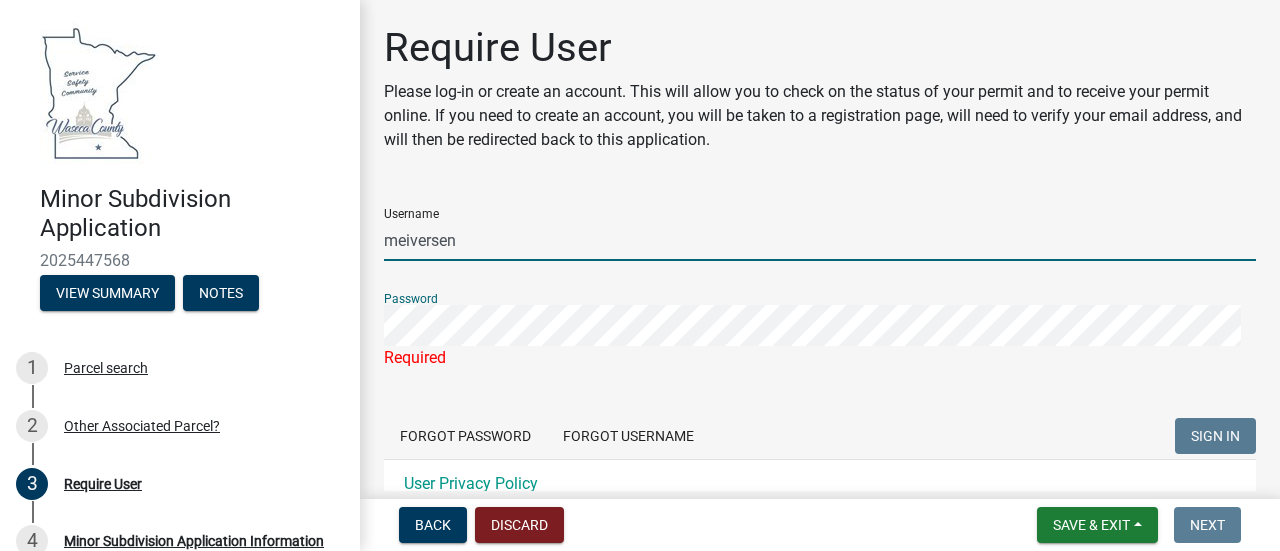 click on "meiversen" at bounding box center [820, 240] 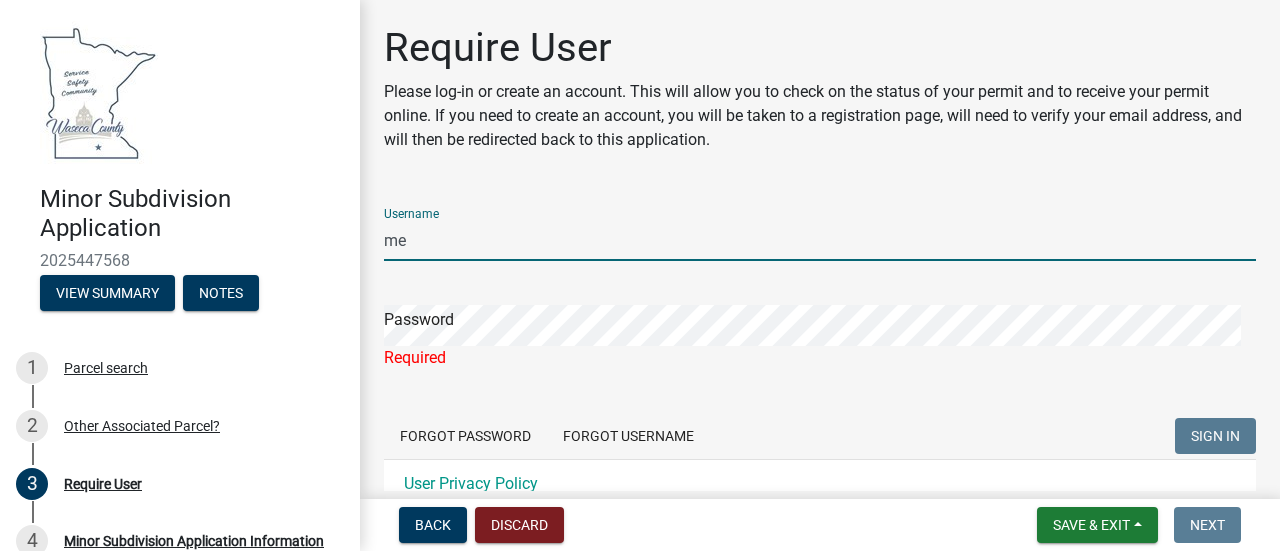 type on "m" 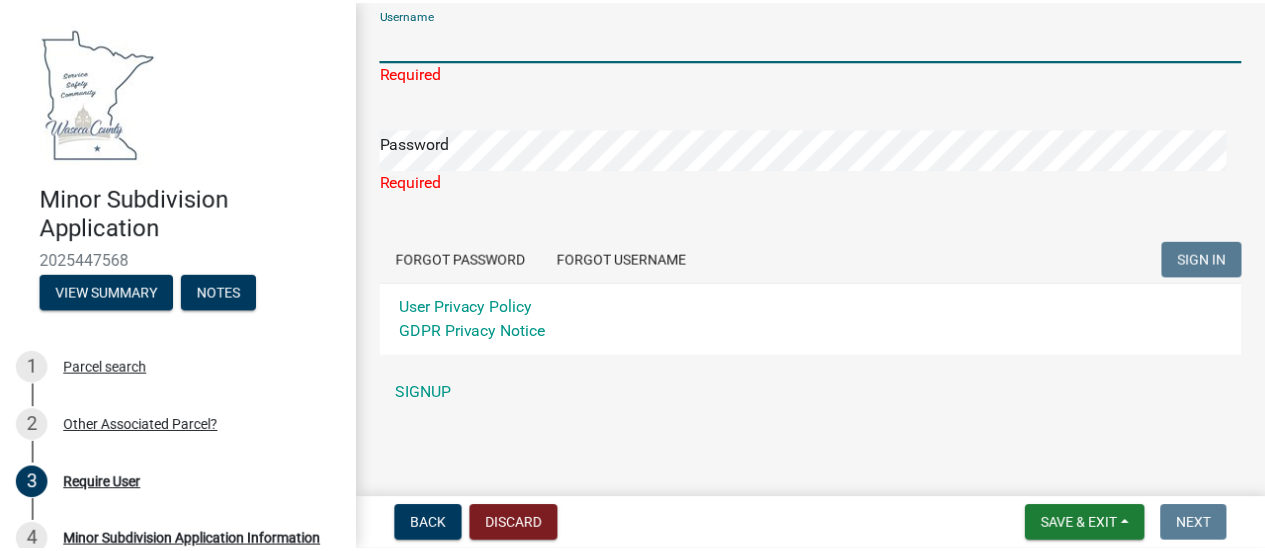 scroll, scrollTop: 200, scrollLeft: 0, axis: vertical 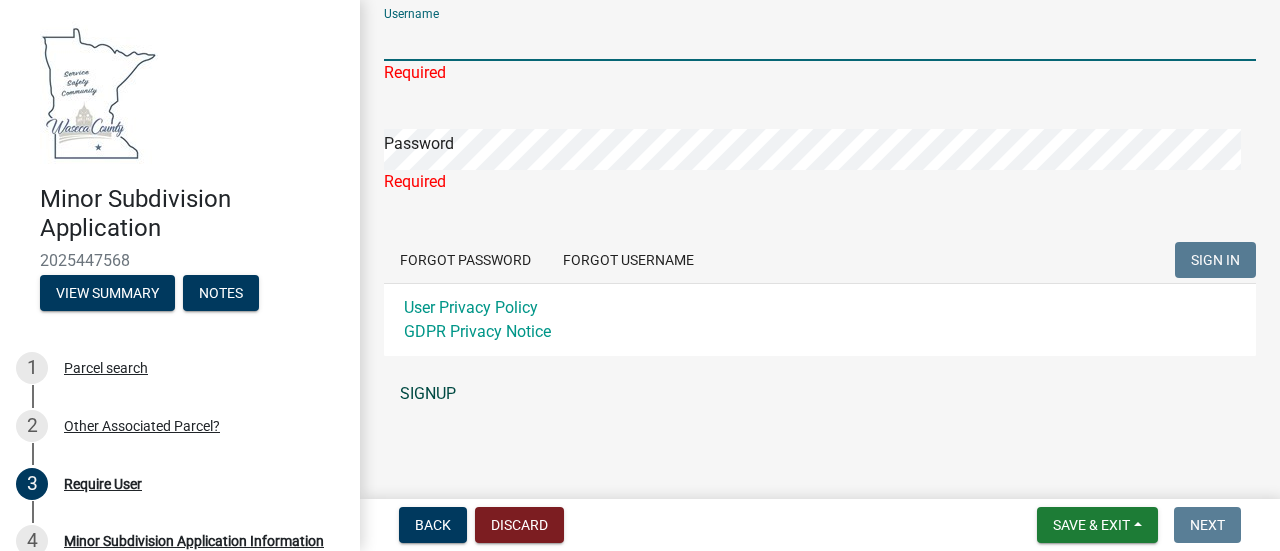 type 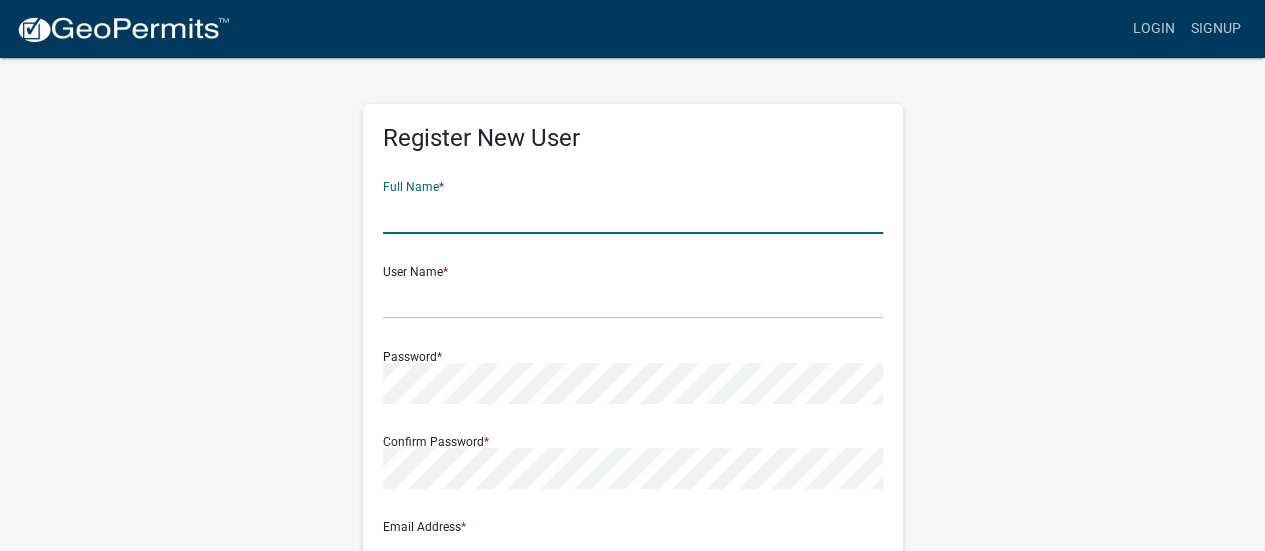 click 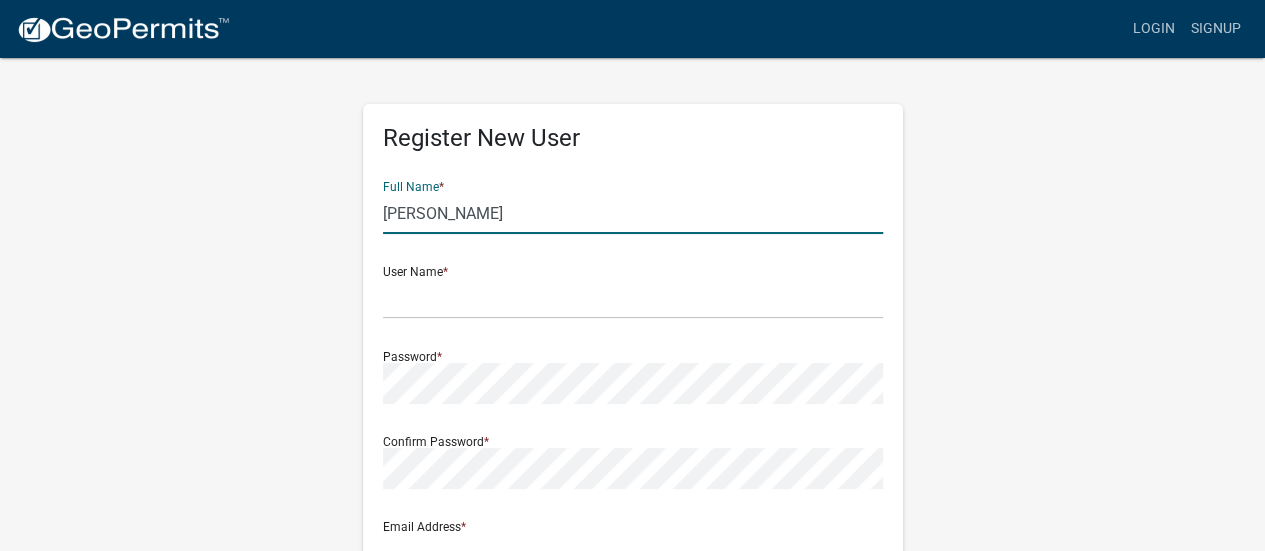 click on "[PERSON_NAME]" 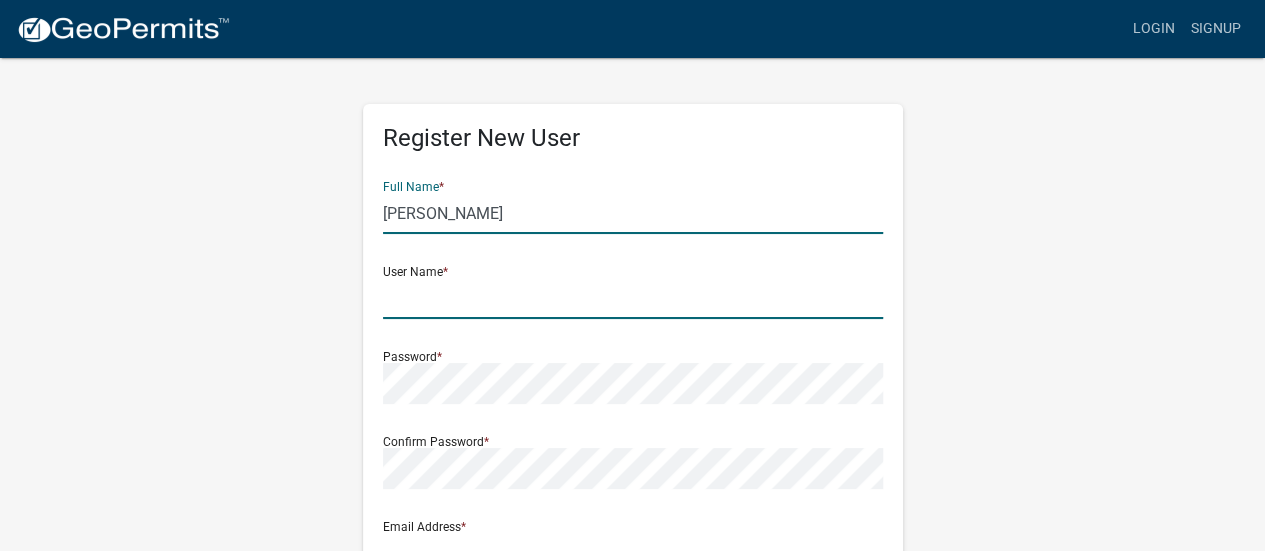 click 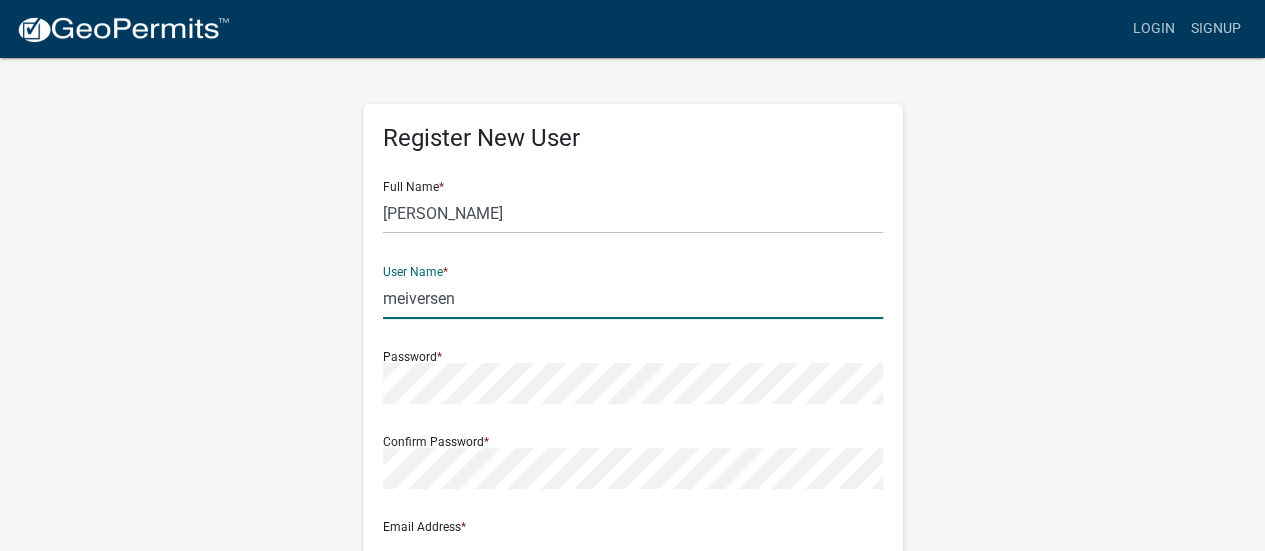 type on "meiversen" 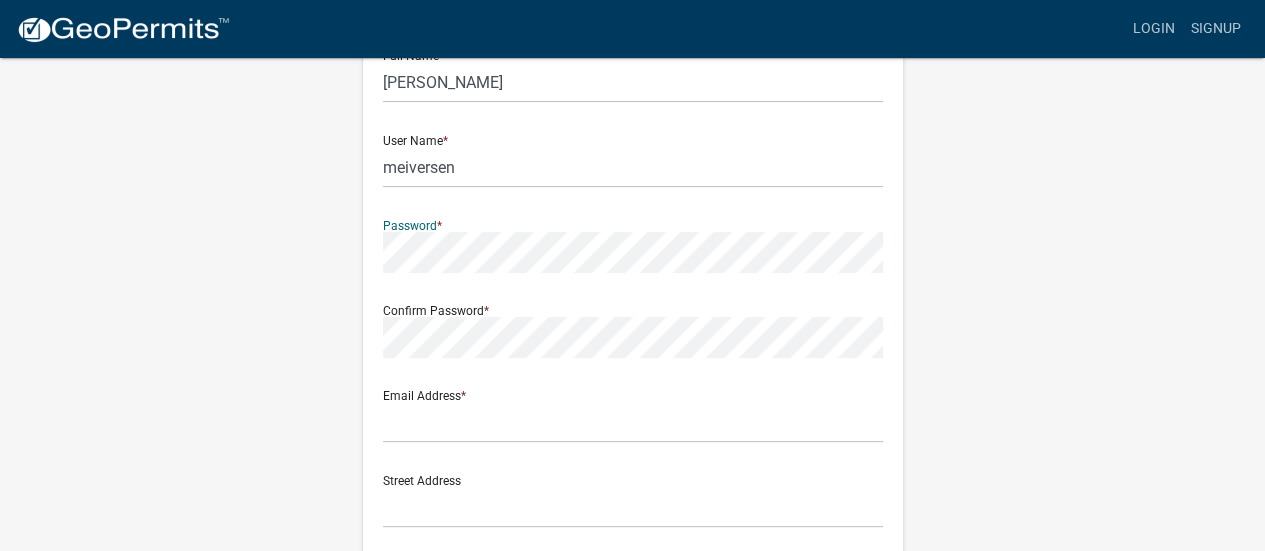 scroll, scrollTop: 0, scrollLeft: 0, axis: both 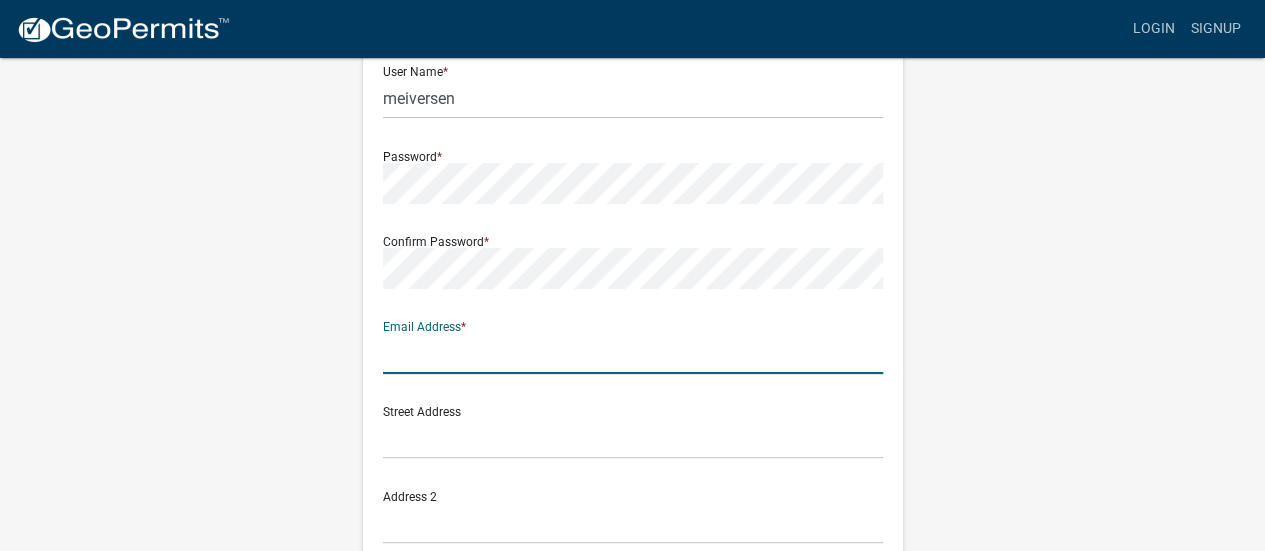 click 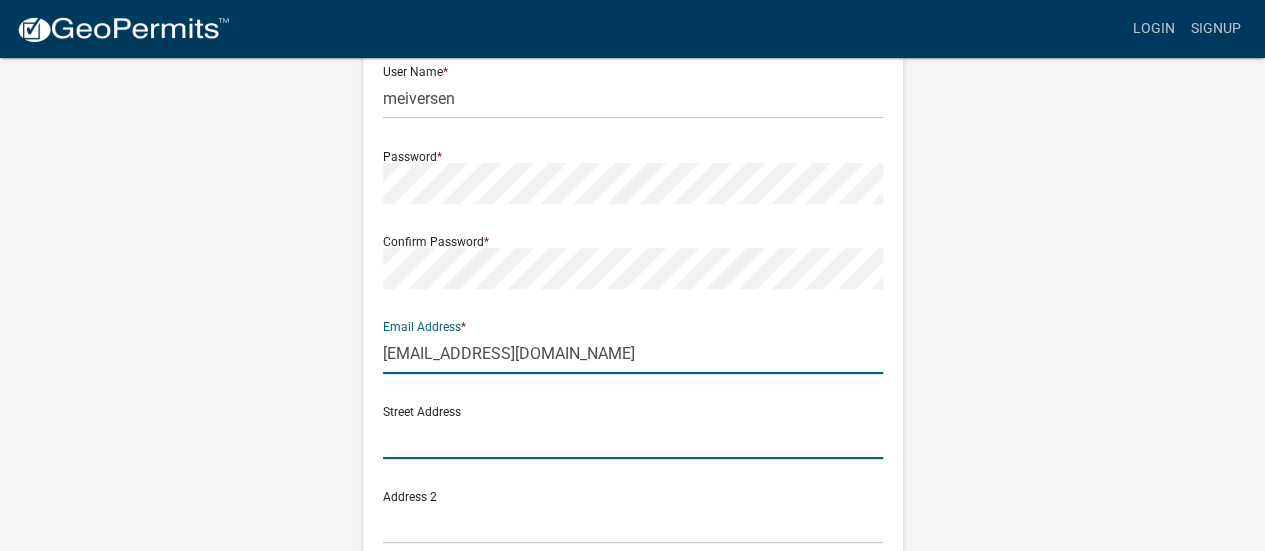 type on "1744 QUIE LN" 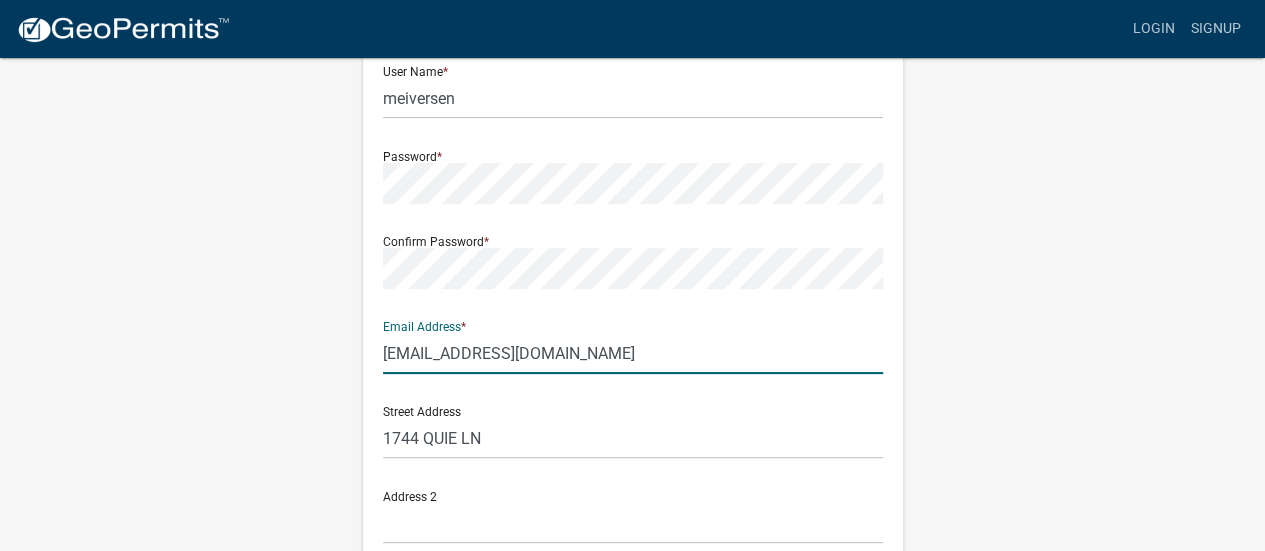 type on "[GEOGRAPHIC_DATA]" 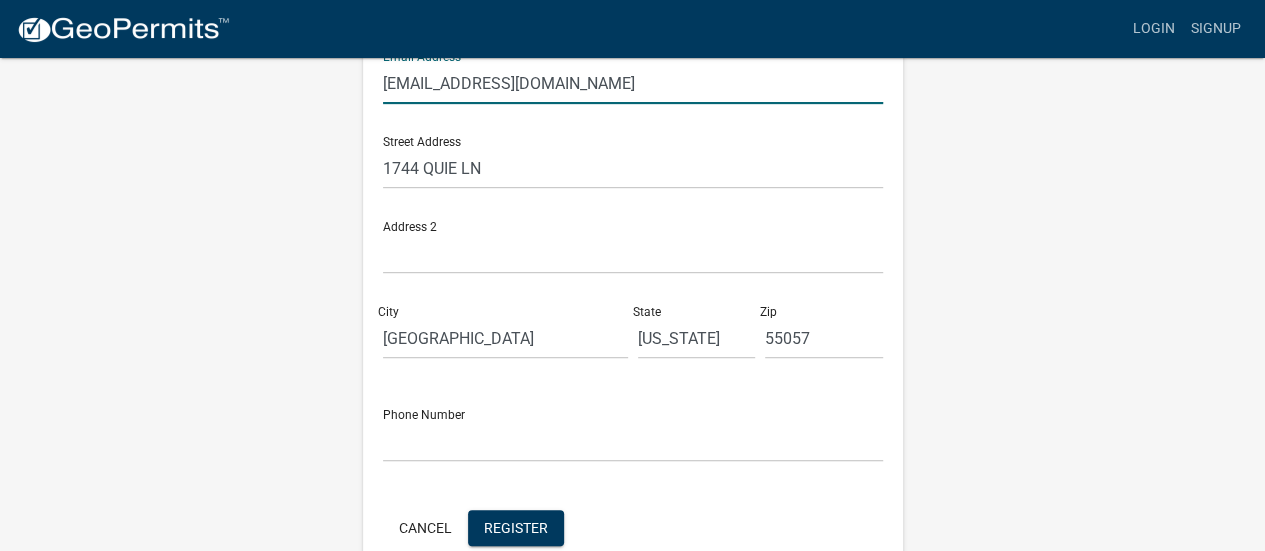 scroll, scrollTop: 500, scrollLeft: 0, axis: vertical 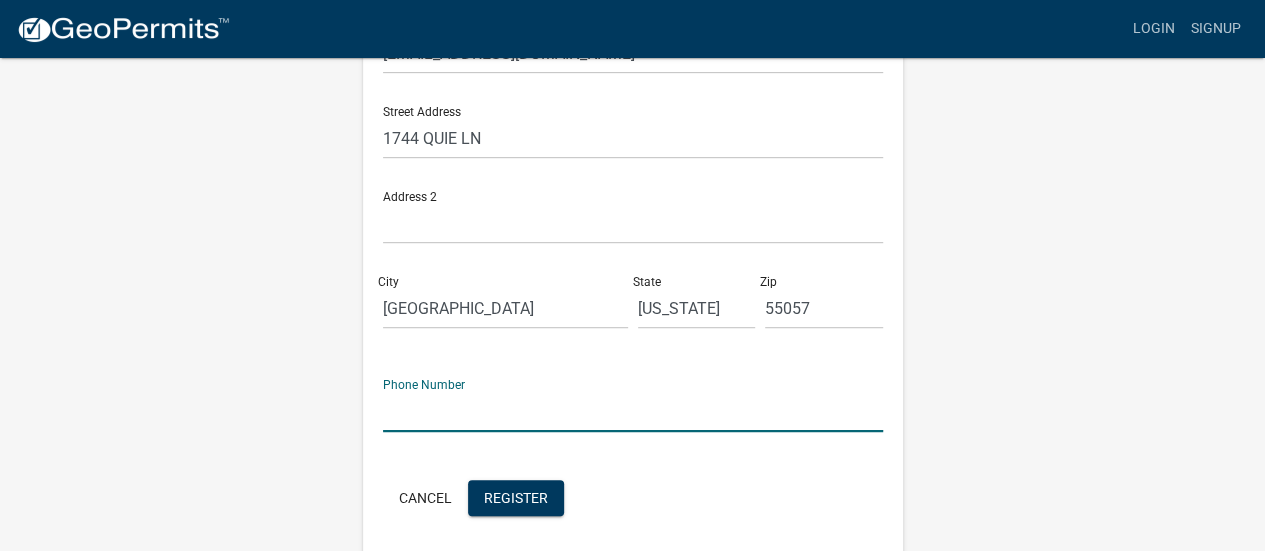 click 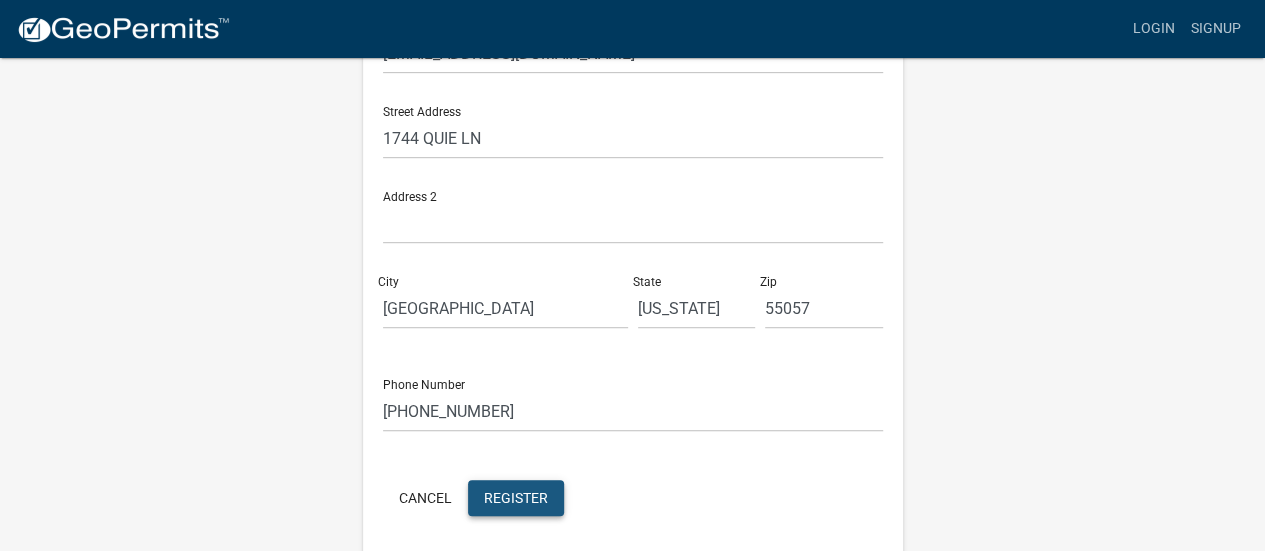 click on "Register" 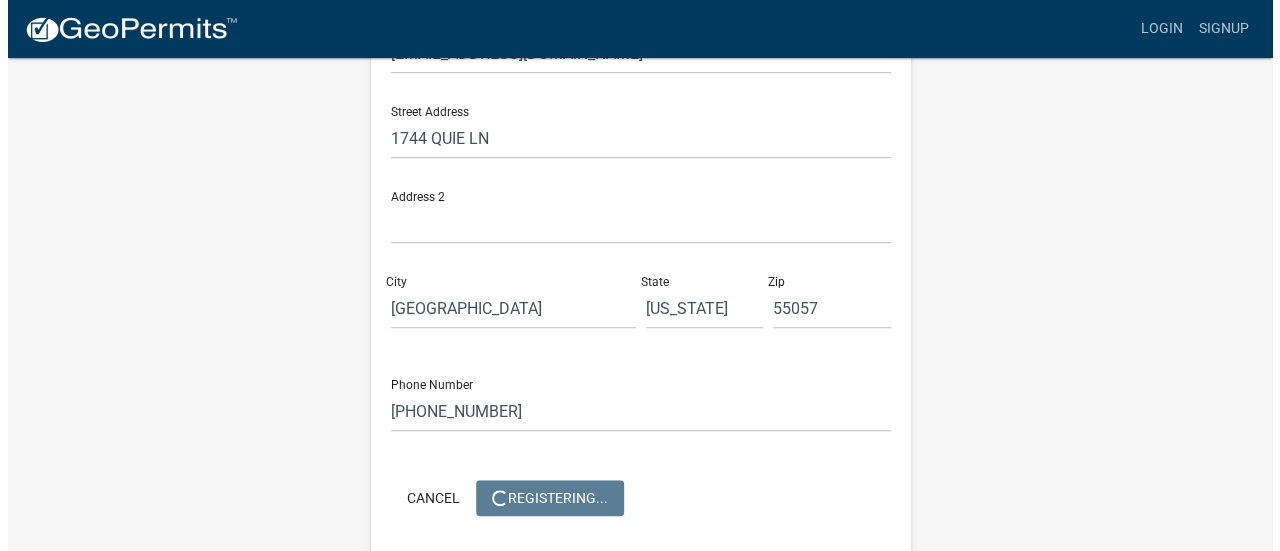 scroll, scrollTop: 0, scrollLeft: 0, axis: both 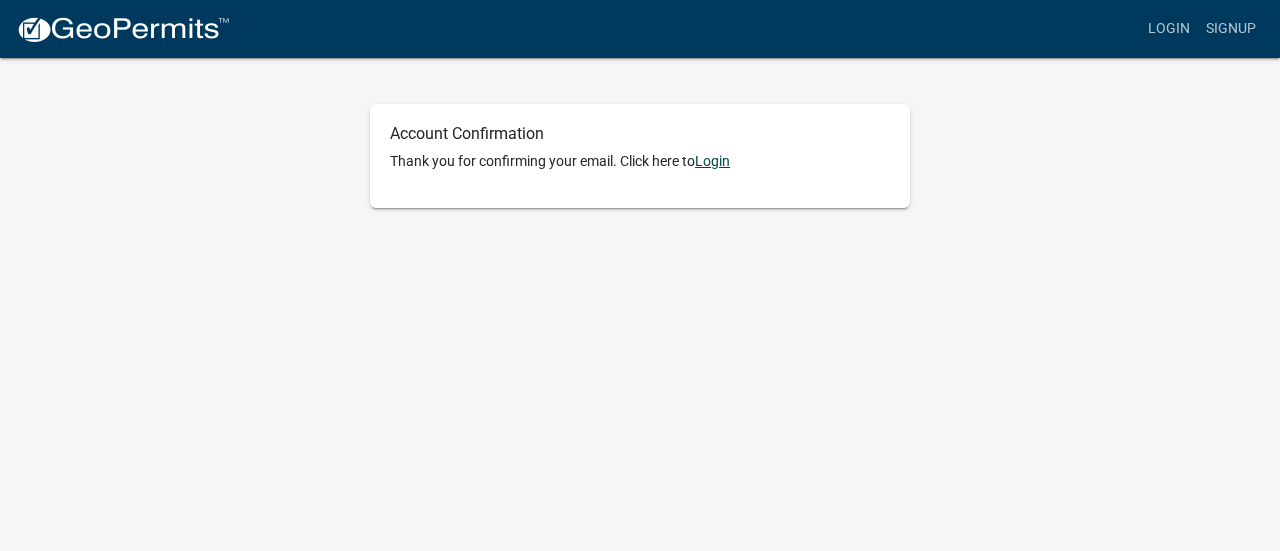 click on "Login" 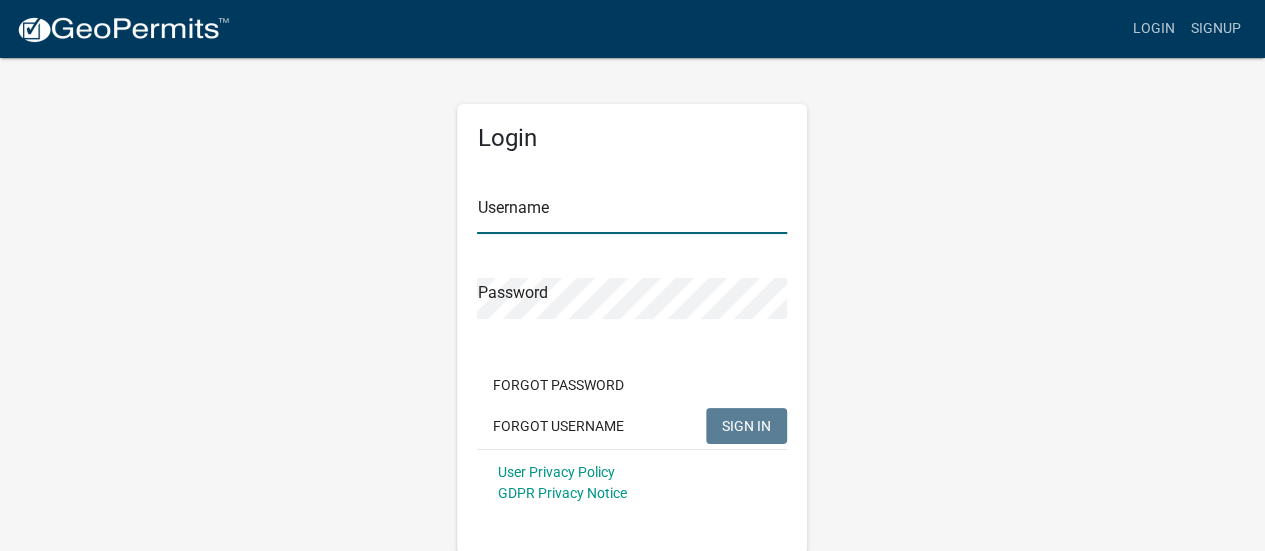 type on "meiversen" 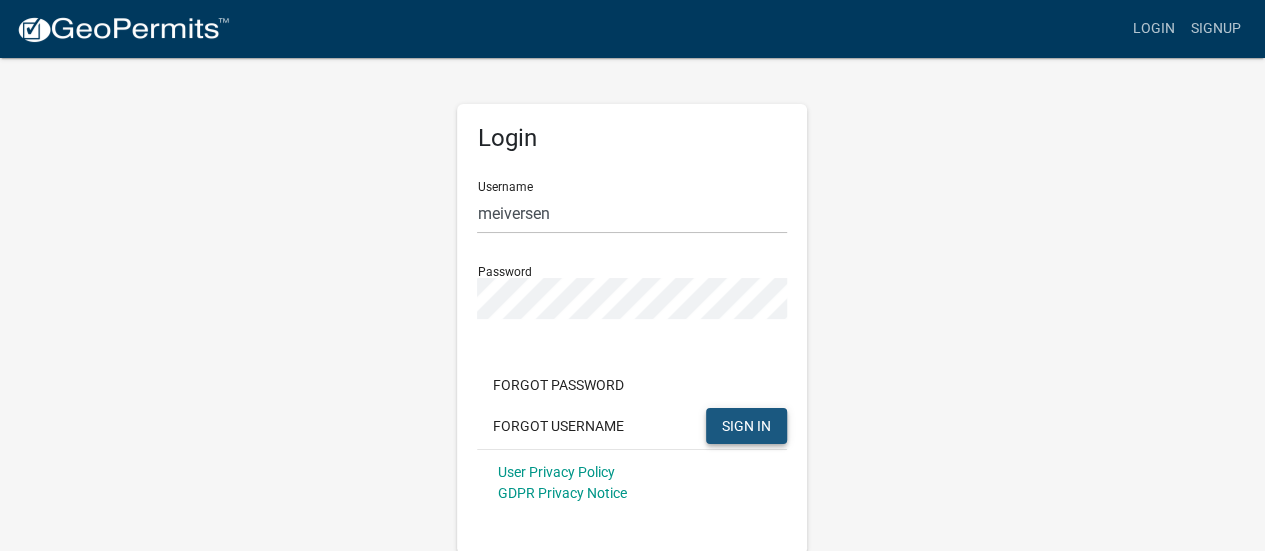 click on "SIGN IN" 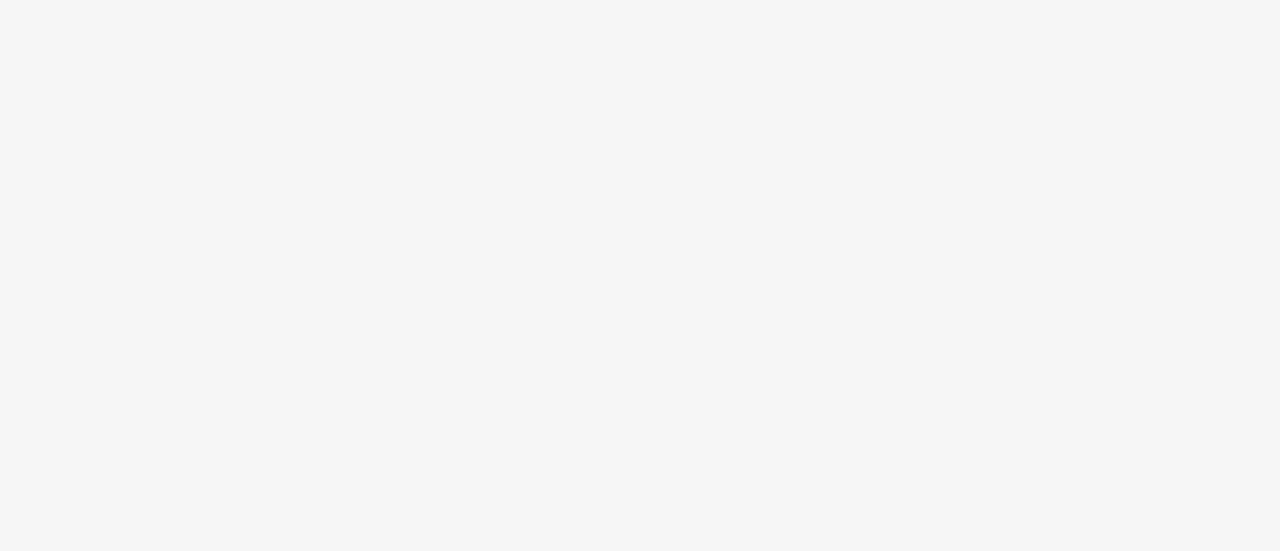 scroll, scrollTop: 0, scrollLeft: 0, axis: both 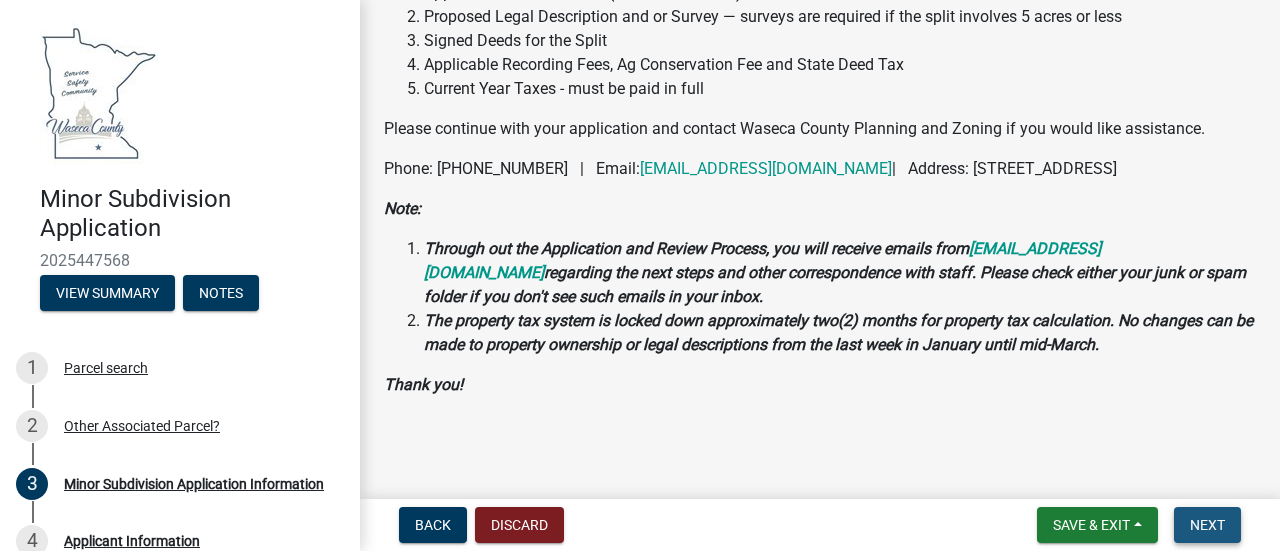 click on "Next" at bounding box center (1207, 525) 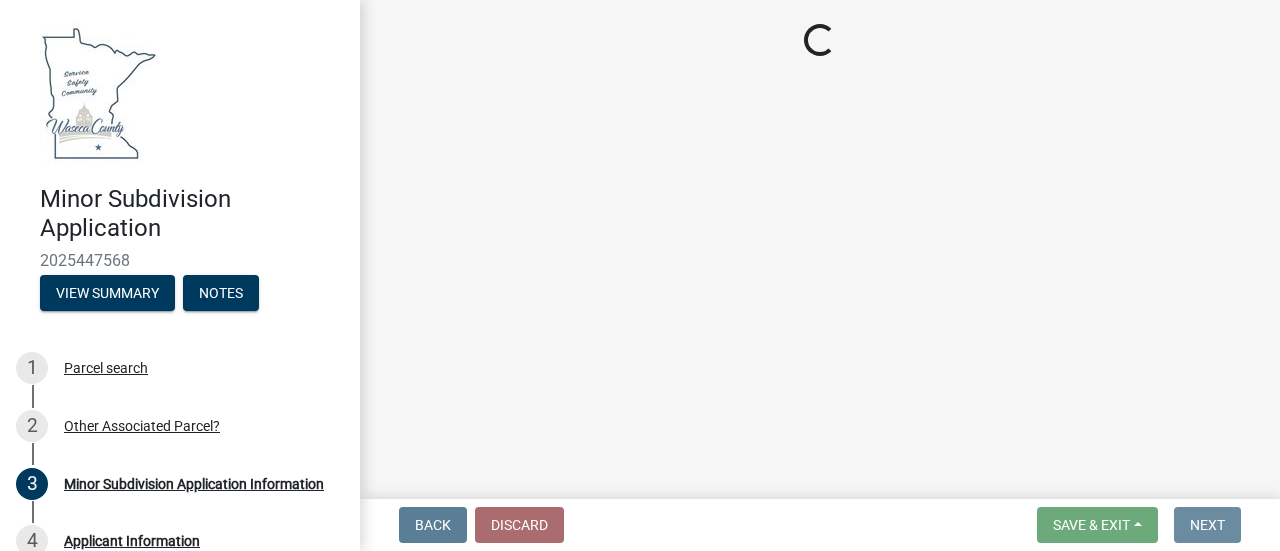scroll, scrollTop: 0, scrollLeft: 0, axis: both 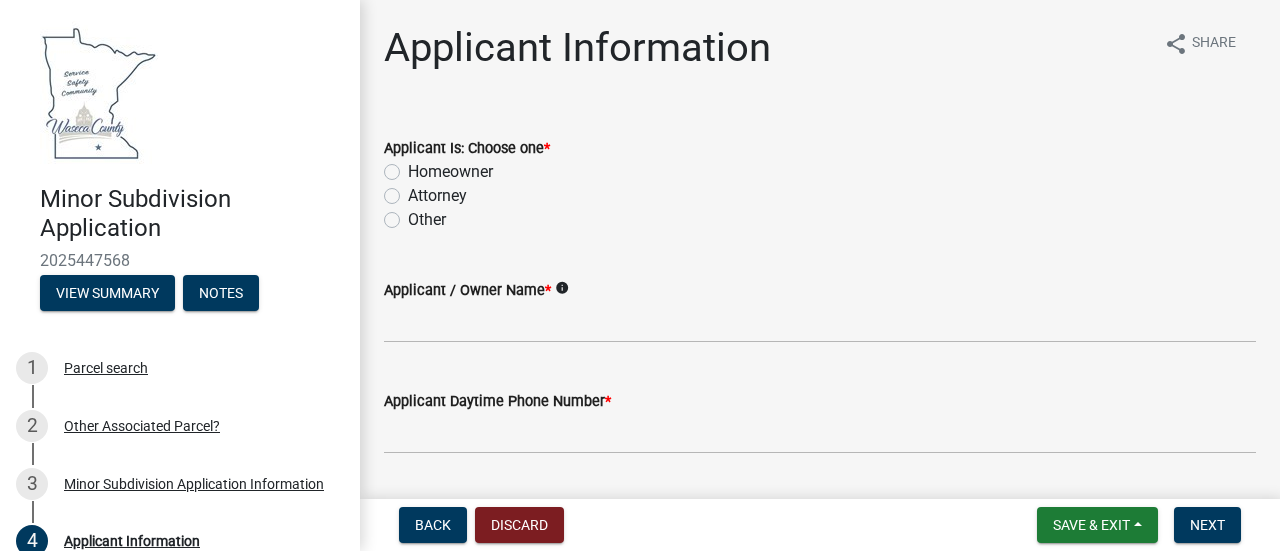 click on "Homeowner" 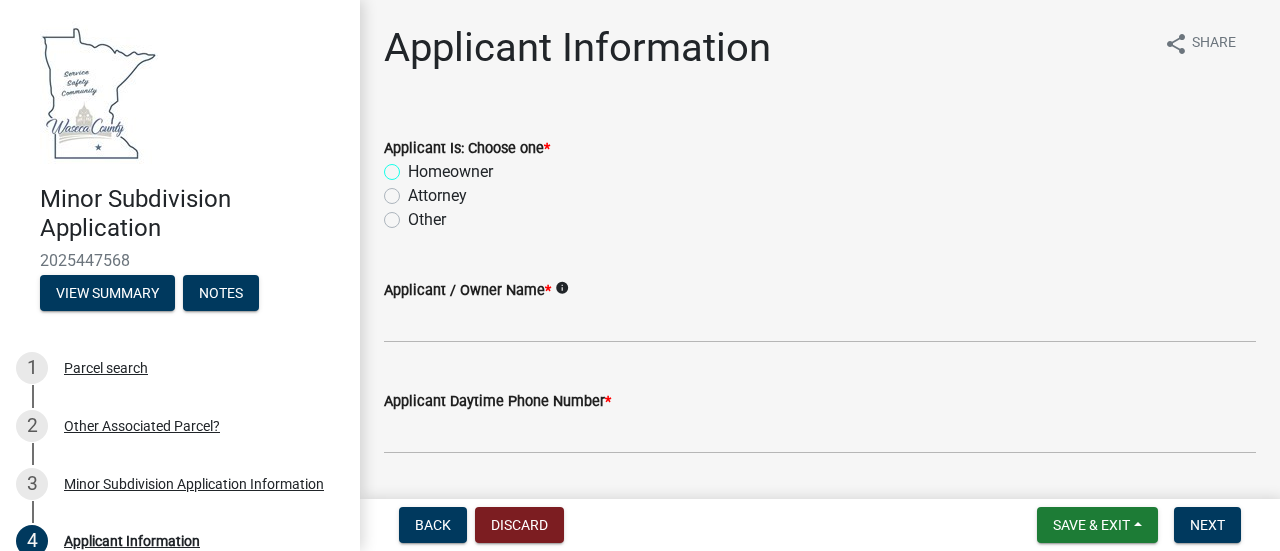 click on "Homeowner" at bounding box center (414, 166) 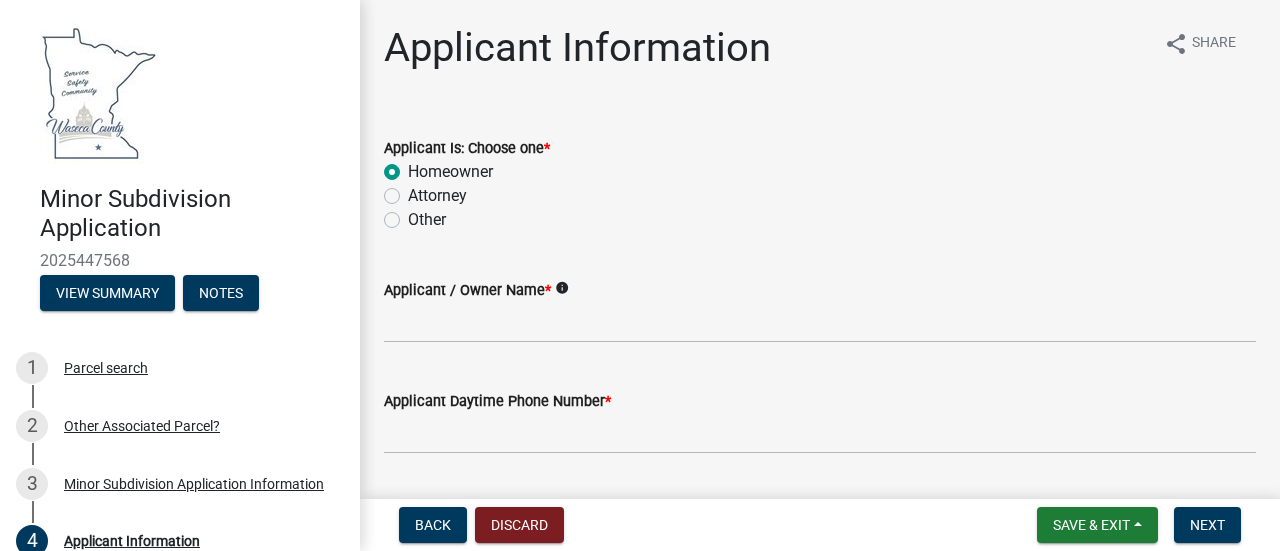 radio on "true" 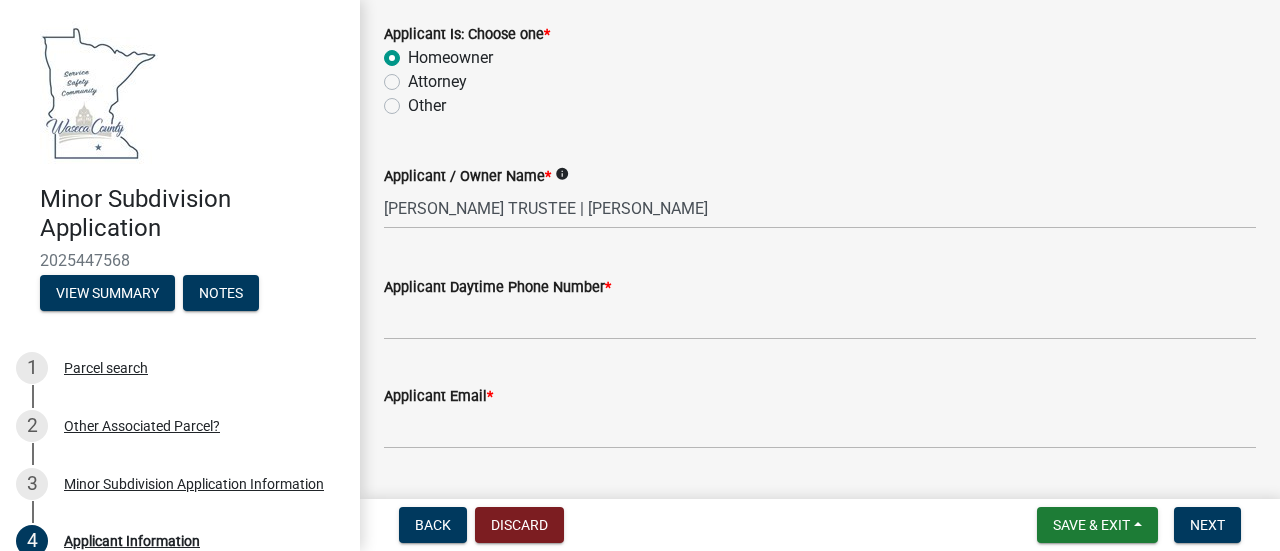 scroll, scrollTop: 200, scrollLeft: 0, axis: vertical 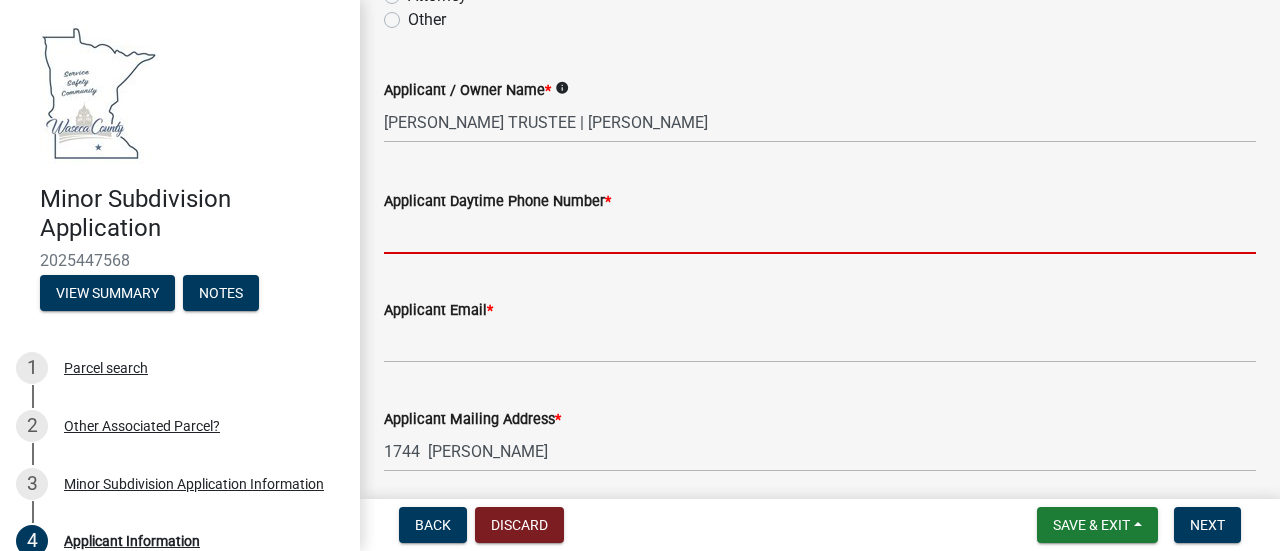 click on "Applicant Daytime Phone Number  *" at bounding box center [820, 233] 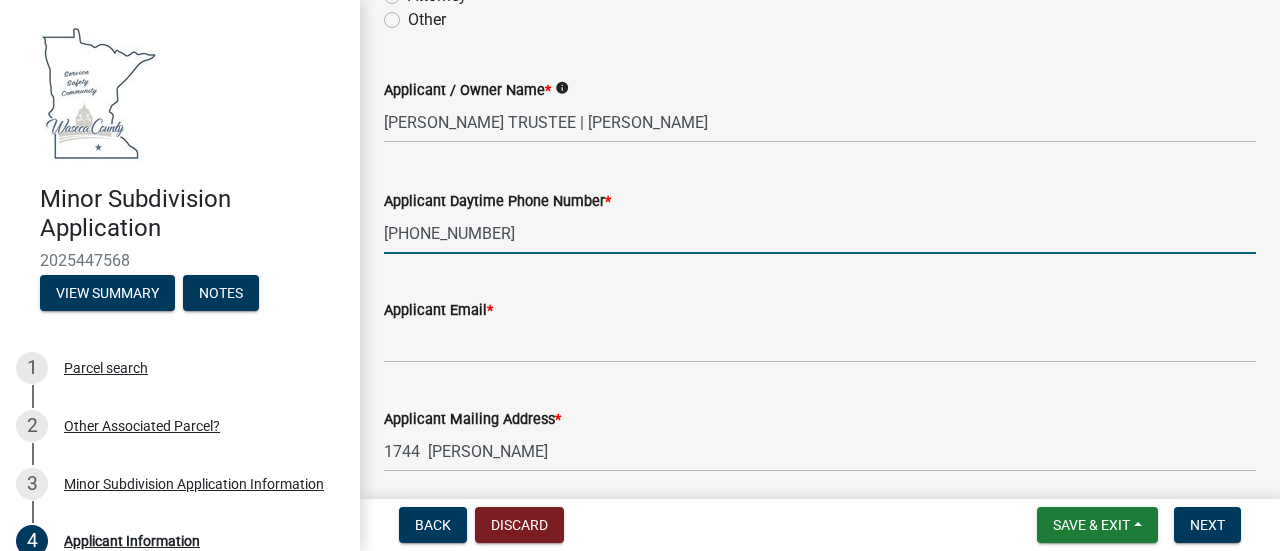 type on "[PHONE_NUMBER]" 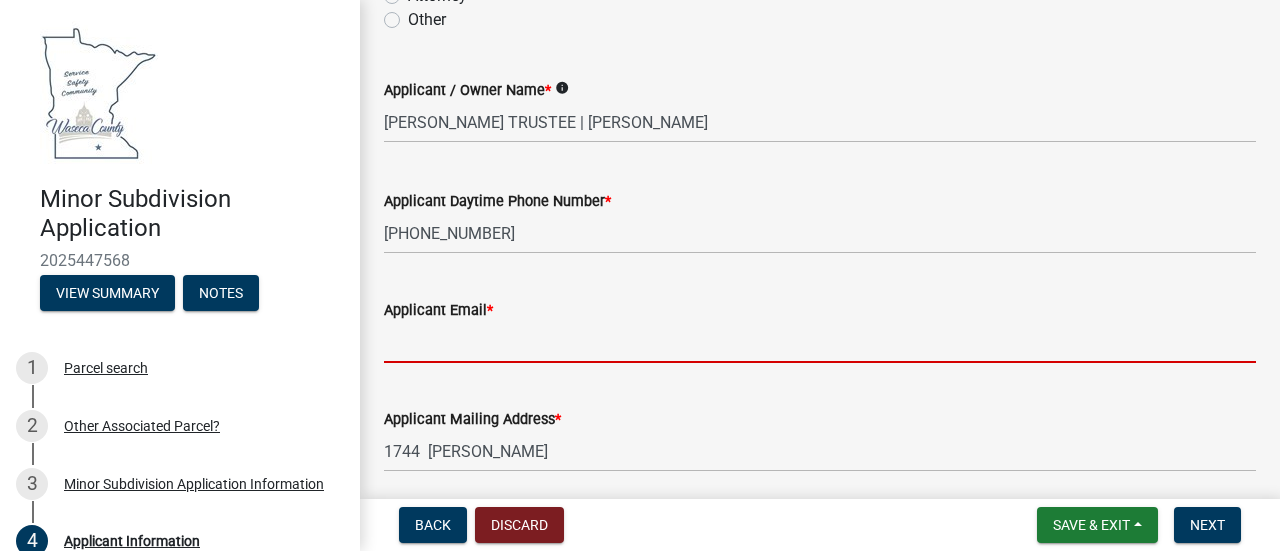 click on "Applicant Email  *" at bounding box center [820, 342] 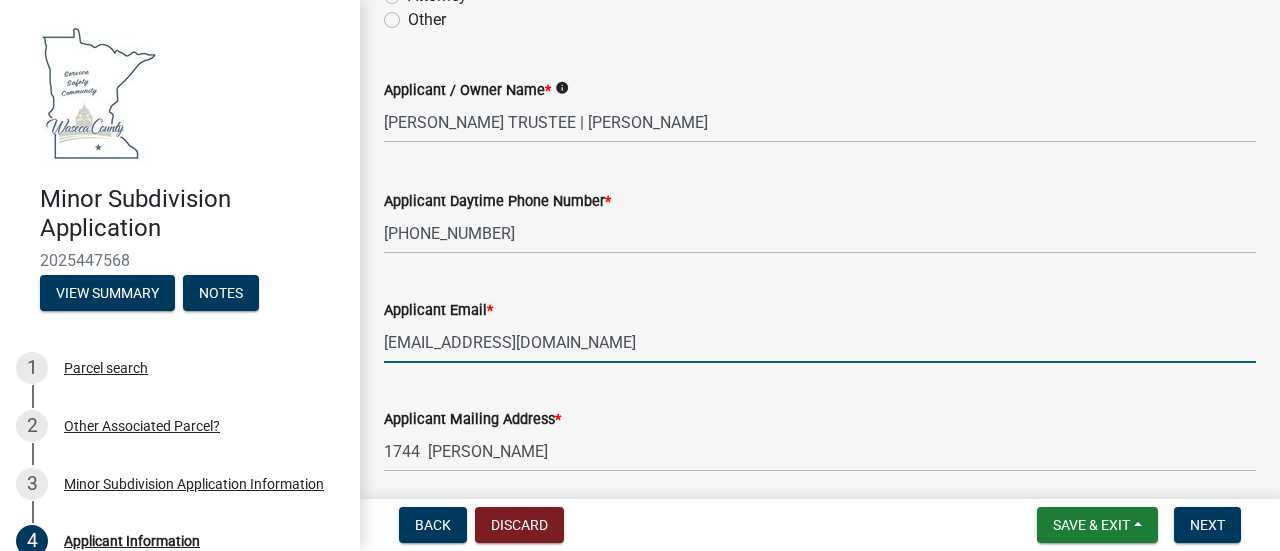 type on "[EMAIL_ADDRESS][DOMAIN_NAME]" 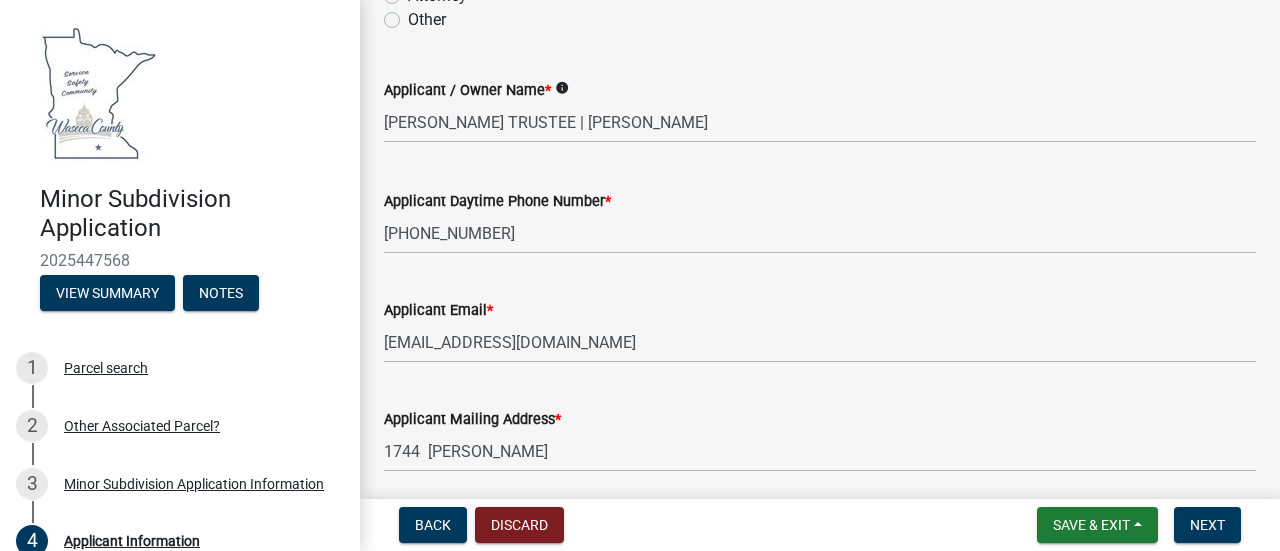 click on "Applicant Email  * [EMAIL_ADDRESS][DOMAIN_NAME]" 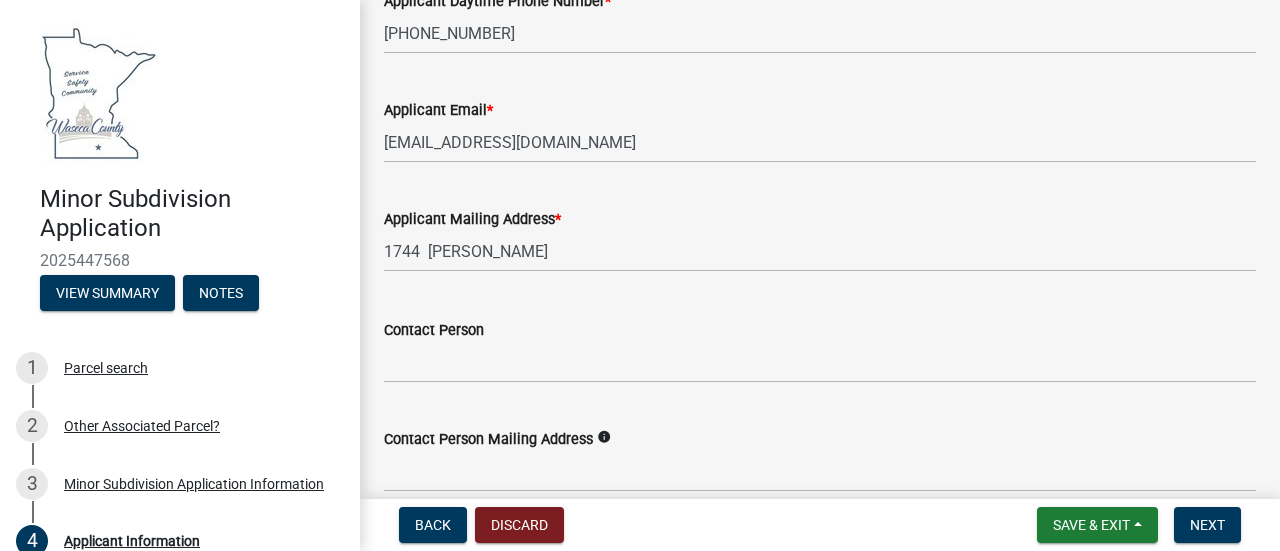 scroll, scrollTop: 500, scrollLeft: 0, axis: vertical 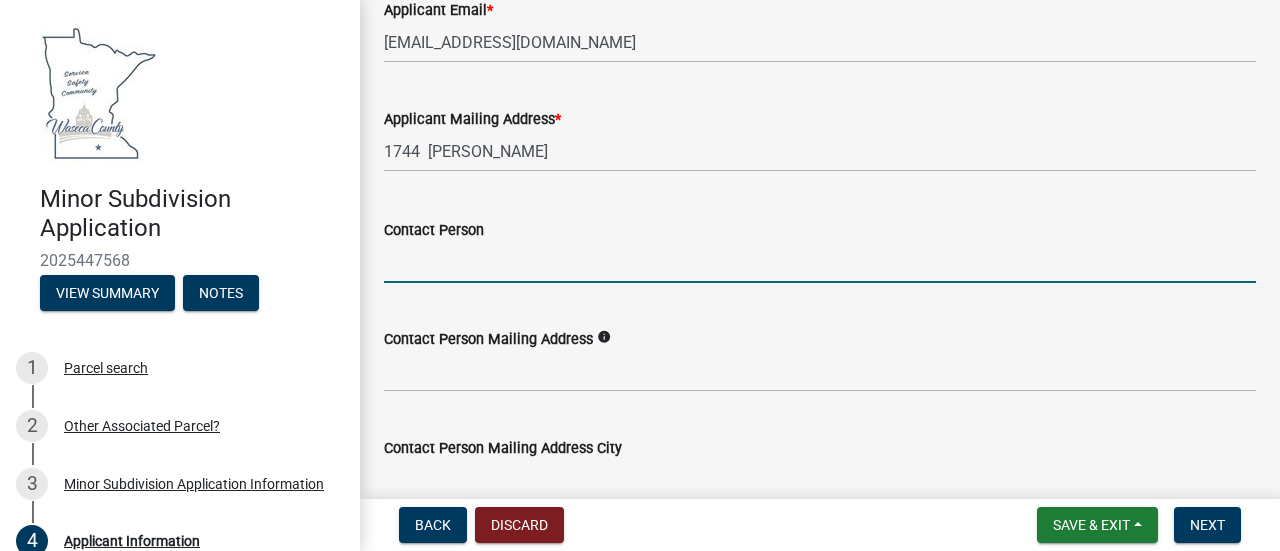 click on "Contact Person" at bounding box center (820, 262) 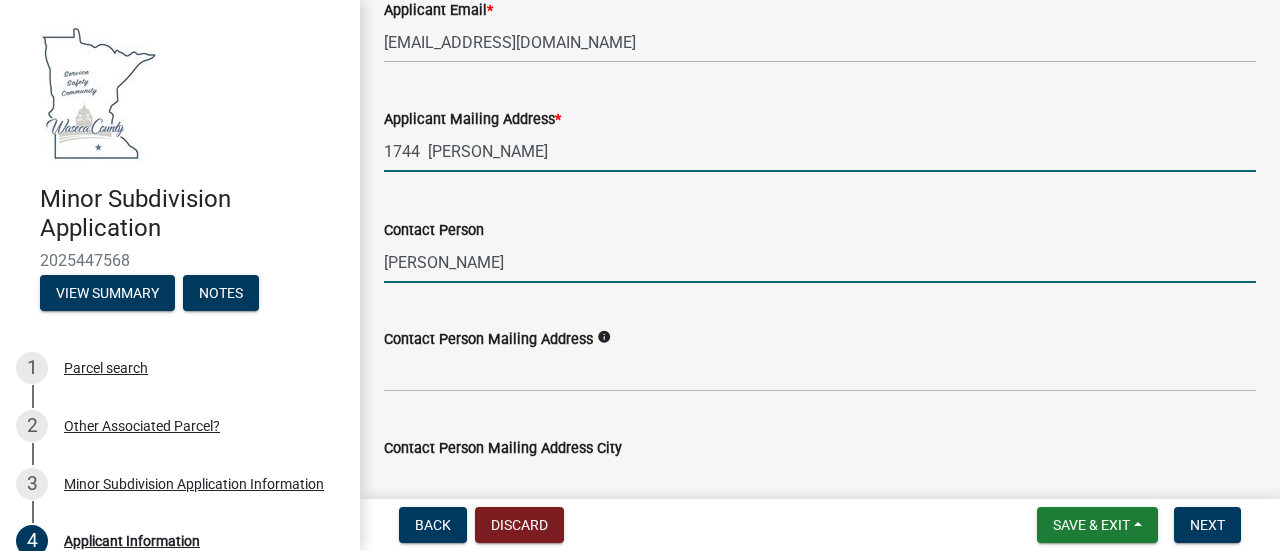 type on "1744 QUIE LN" 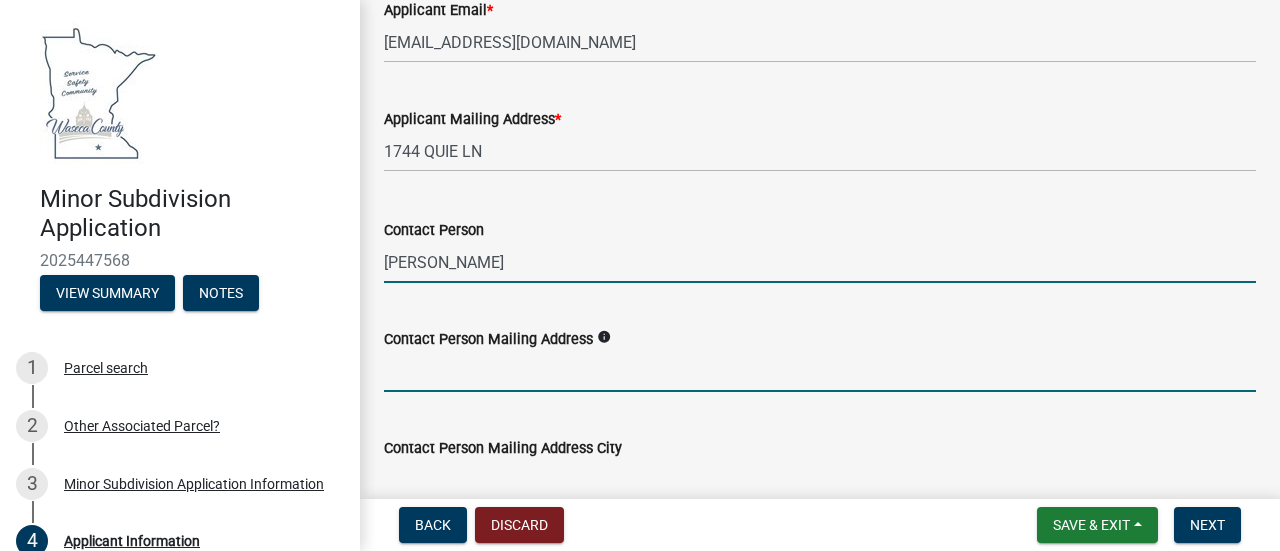 click on "Contact Person Mailing Address" at bounding box center [820, 371] 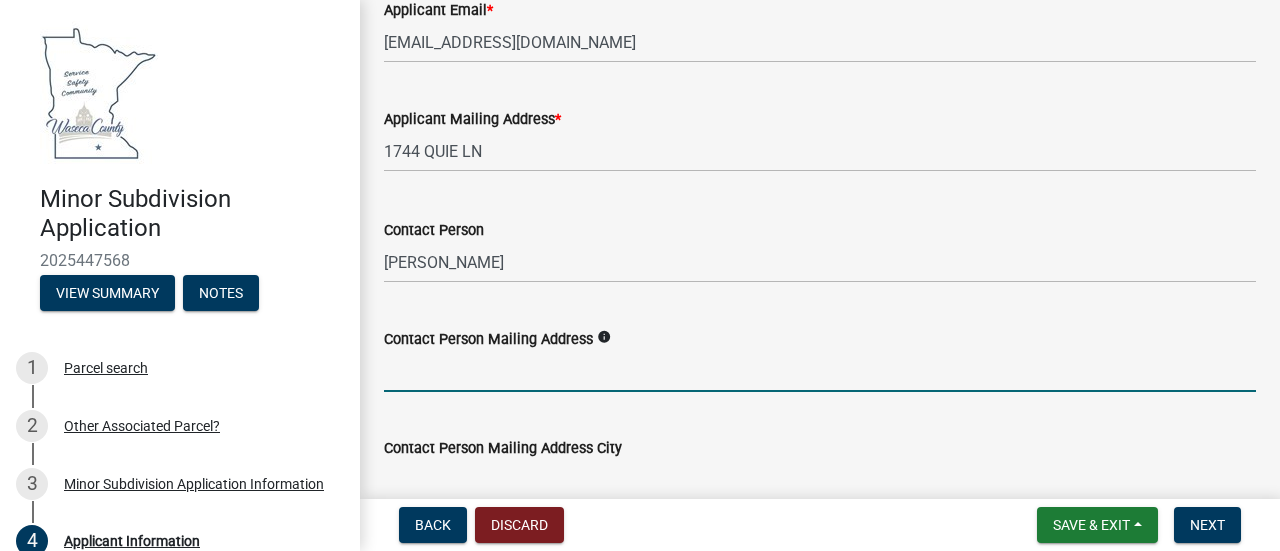 type on "1744 QUIE LN" 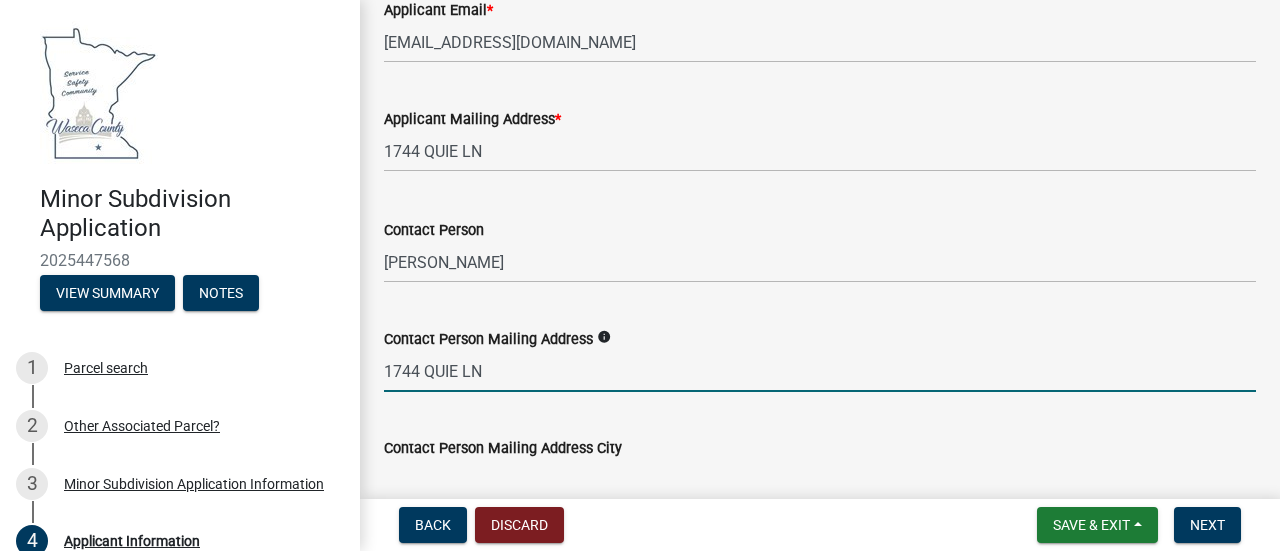 type on "55057" 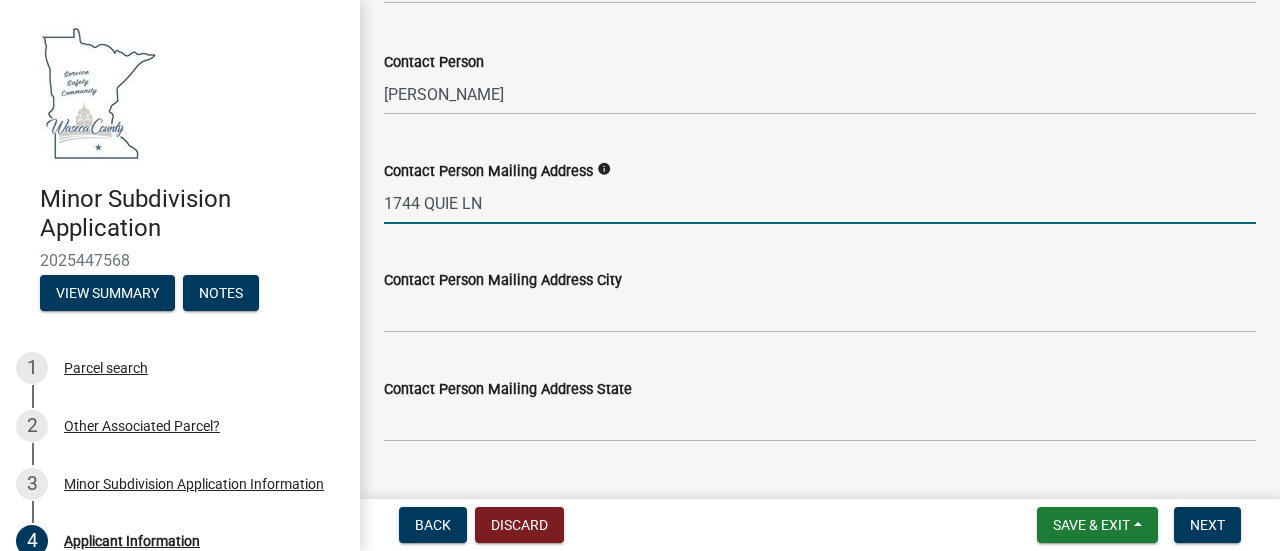 scroll, scrollTop: 700, scrollLeft: 0, axis: vertical 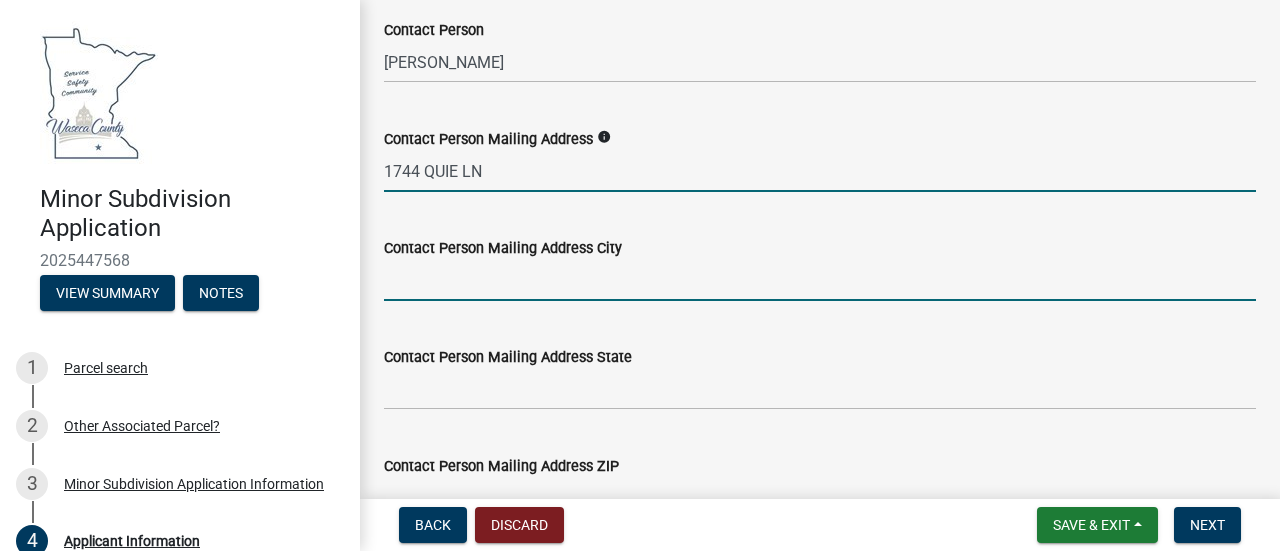 click on "Contact Person Mailing Address City" at bounding box center [820, 280] 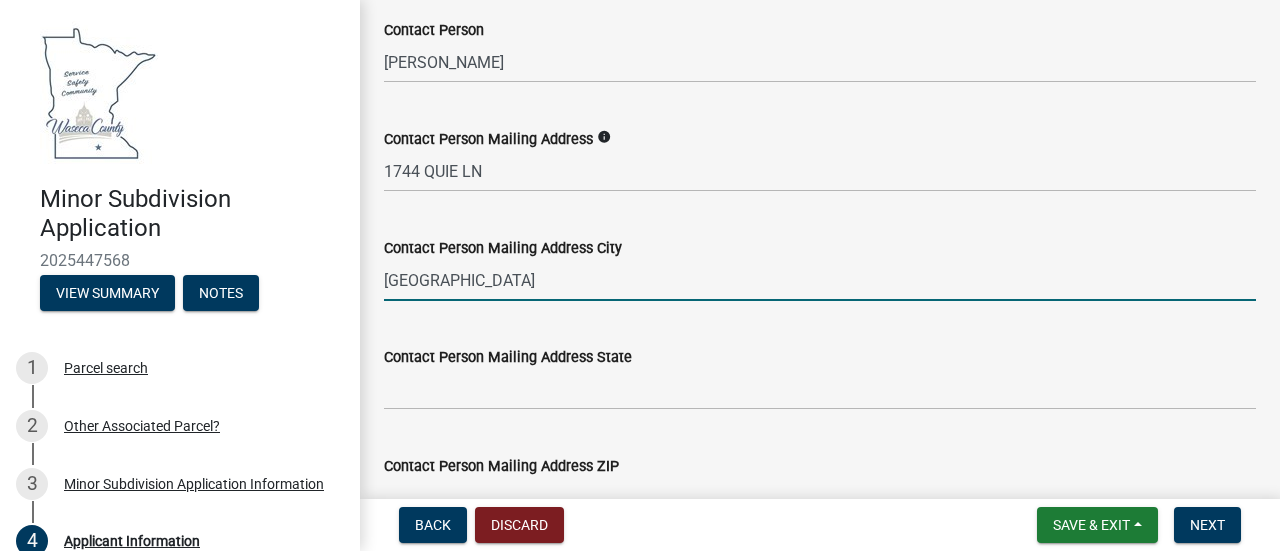 type on "[GEOGRAPHIC_DATA]" 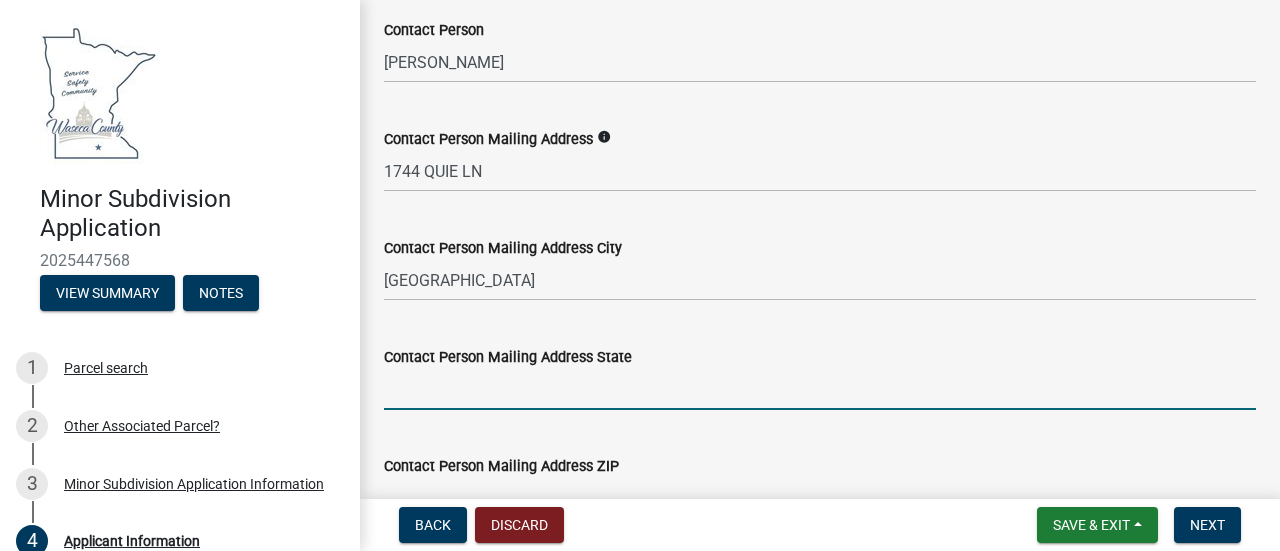 click on "Contact Person Mailing Address State" at bounding box center (820, 389) 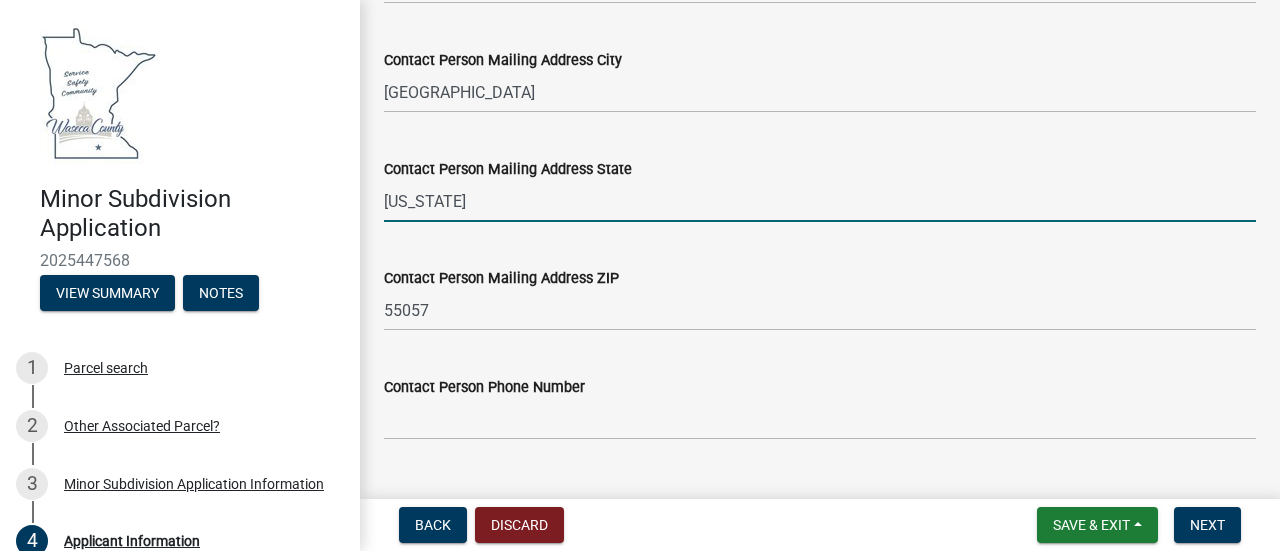 scroll, scrollTop: 930, scrollLeft: 0, axis: vertical 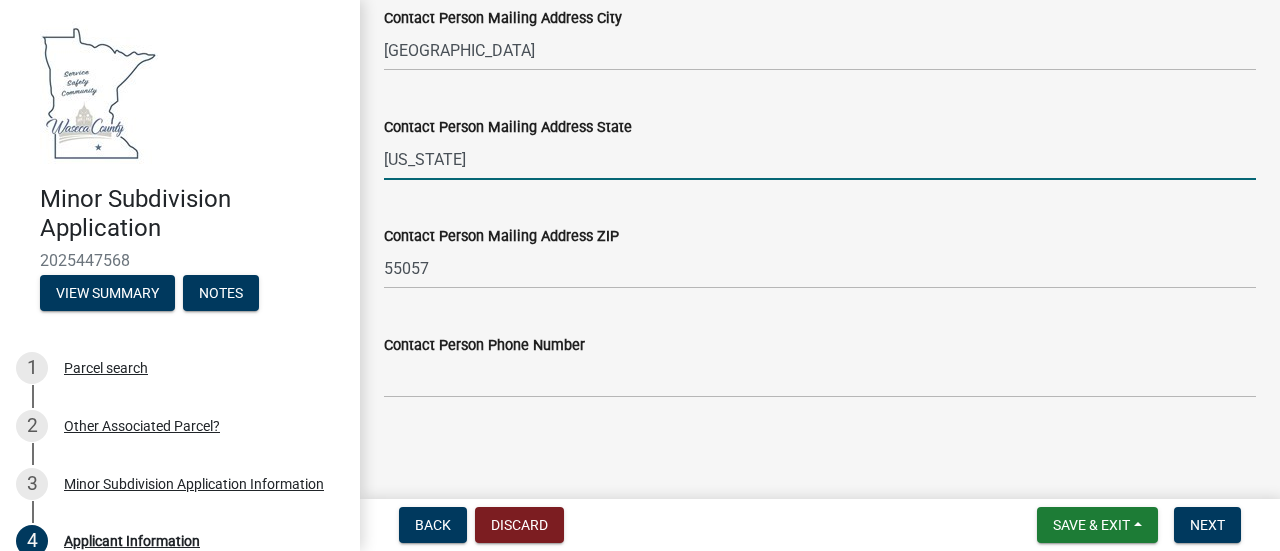 type on "[US_STATE]" 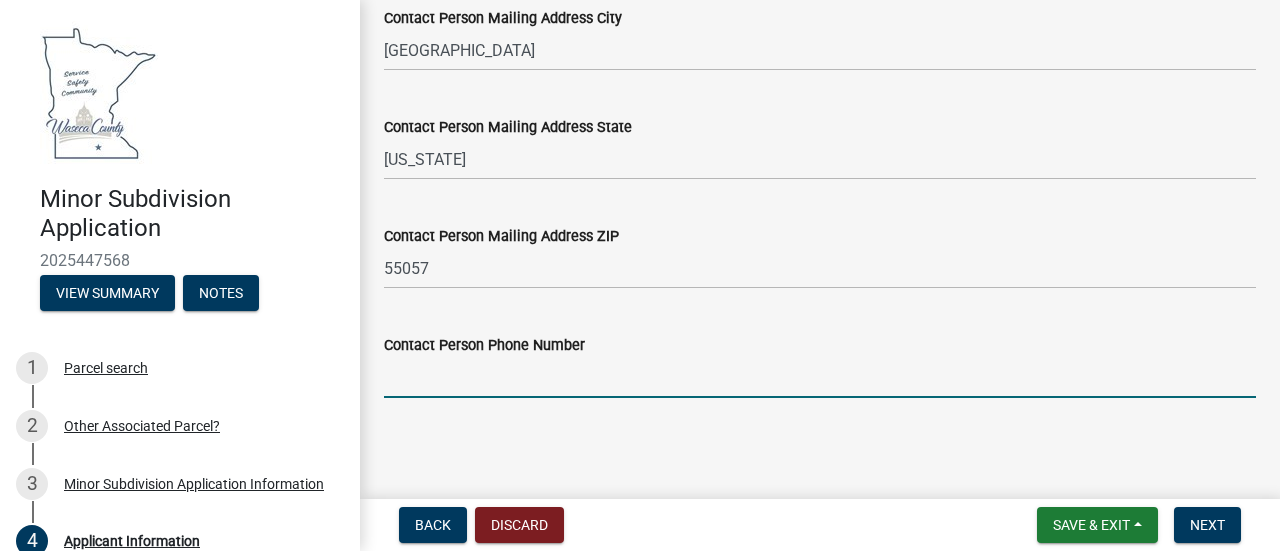 click on "Contact Person Phone Number" at bounding box center (820, 377) 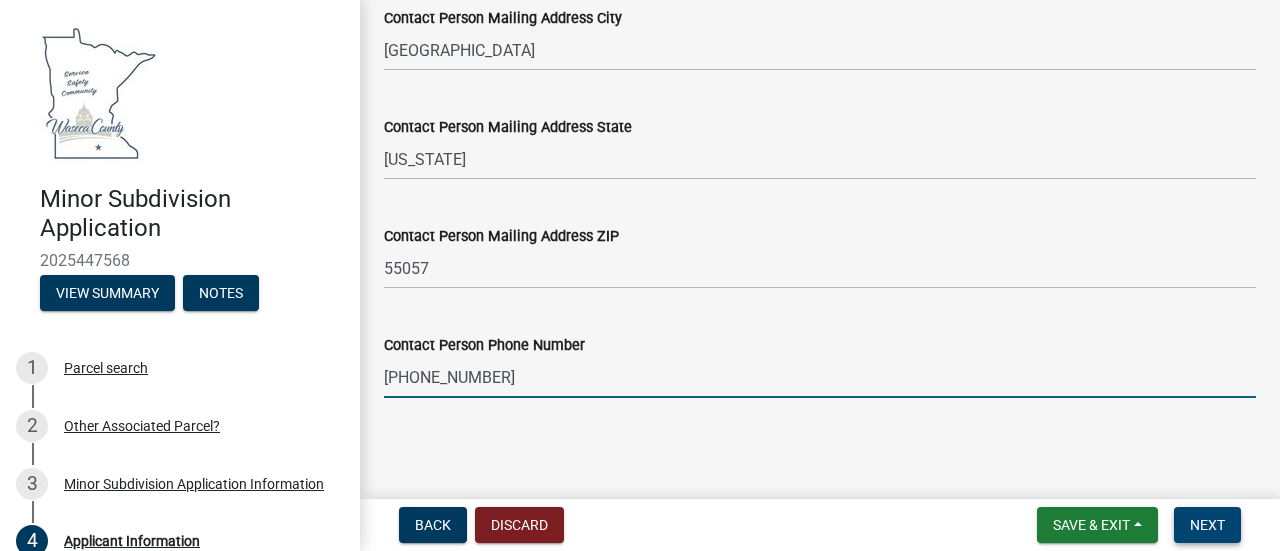 type on "[PHONE_NUMBER]" 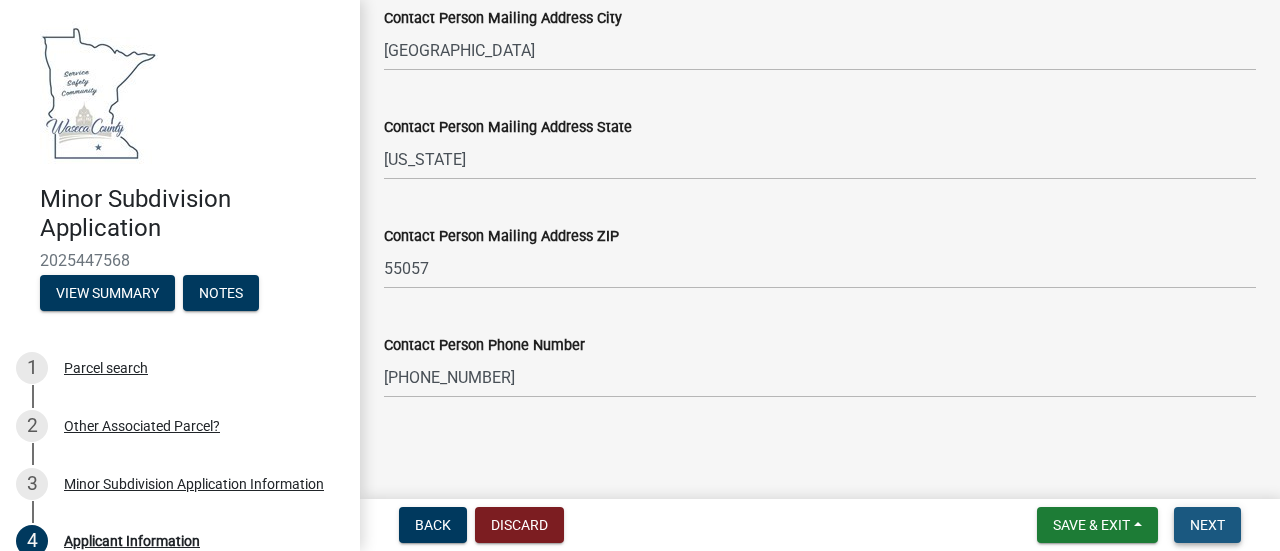click on "Next" at bounding box center (1207, 525) 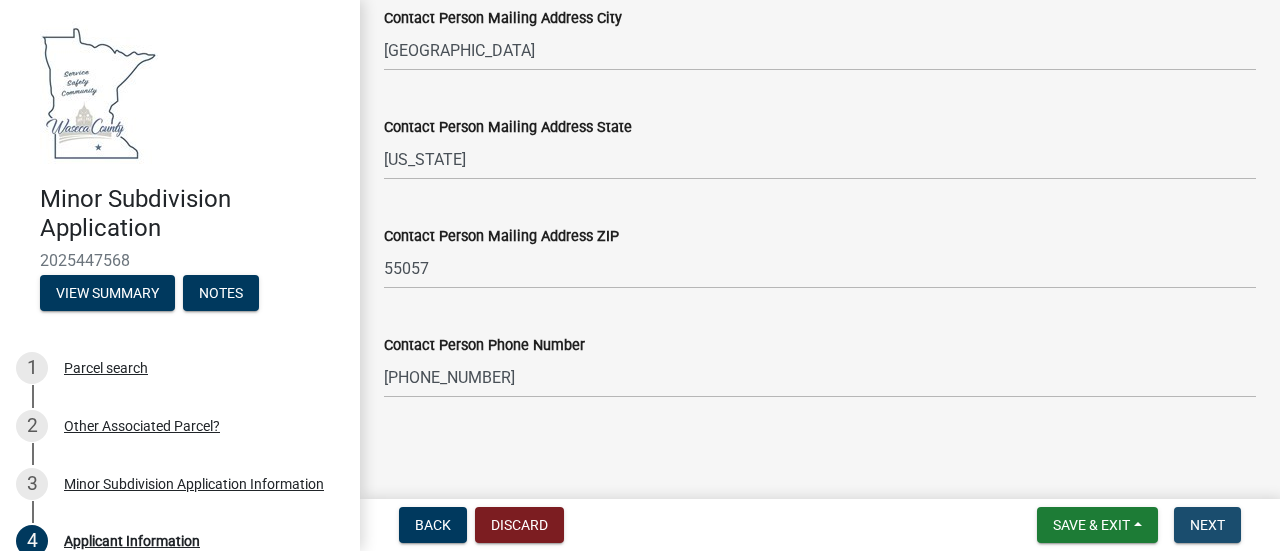 scroll, scrollTop: 0, scrollLeft: 0, axis: both 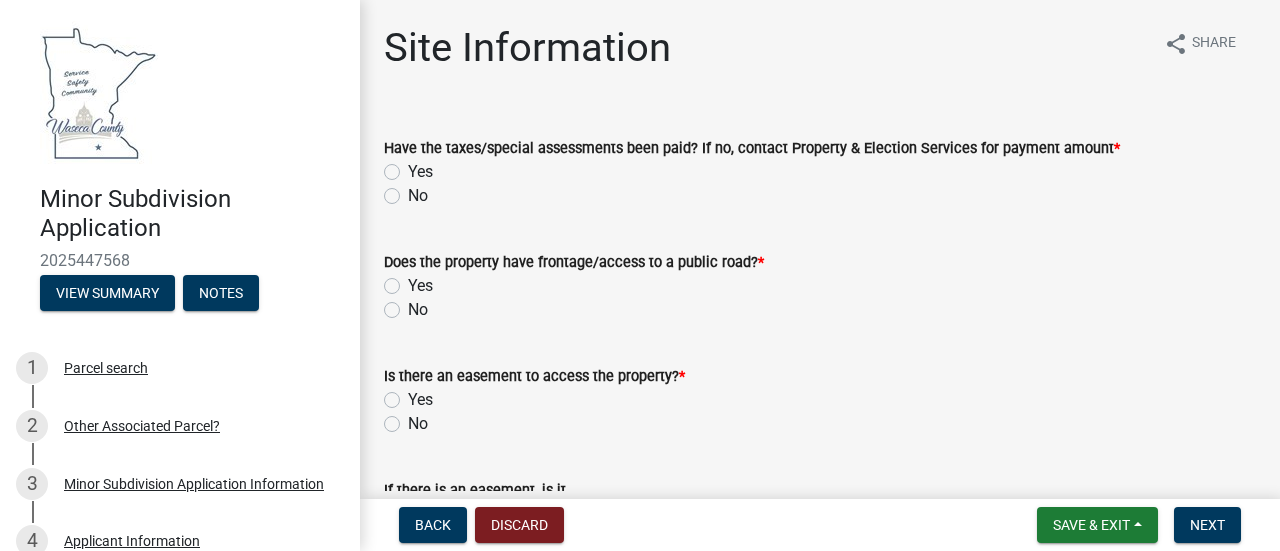 click on "Yes" 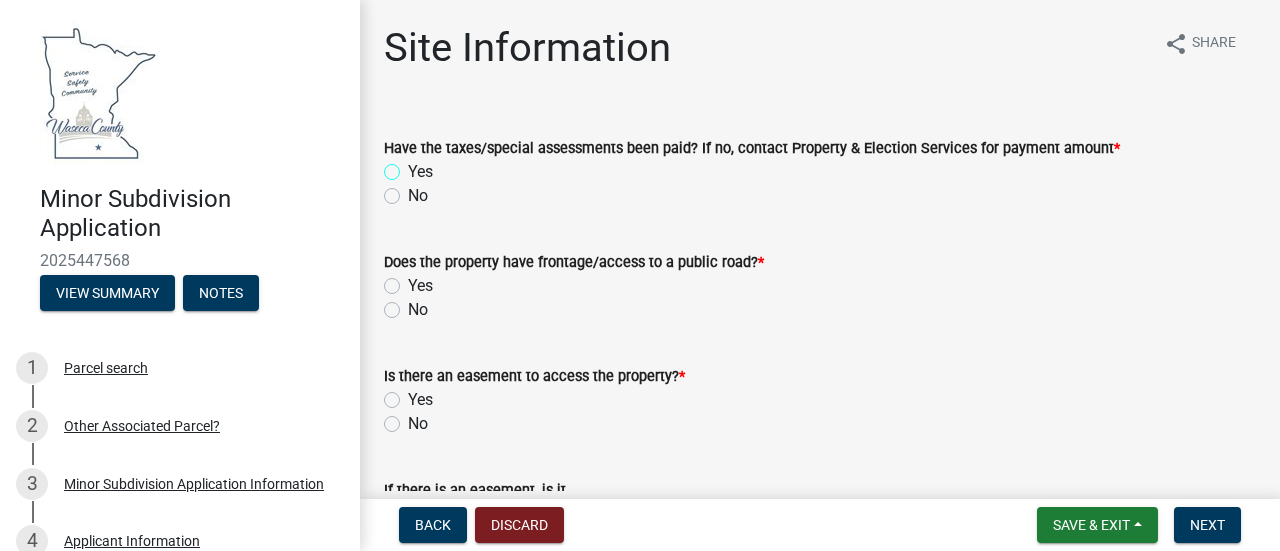 click on "Yes" at bounding box center (414, 166) 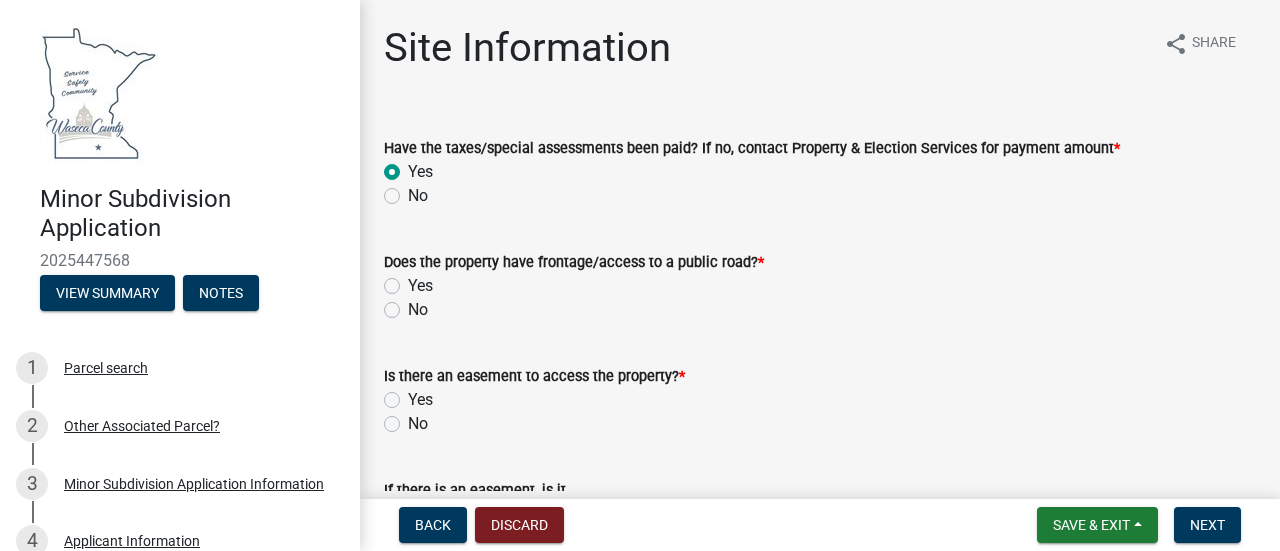radio on "true" 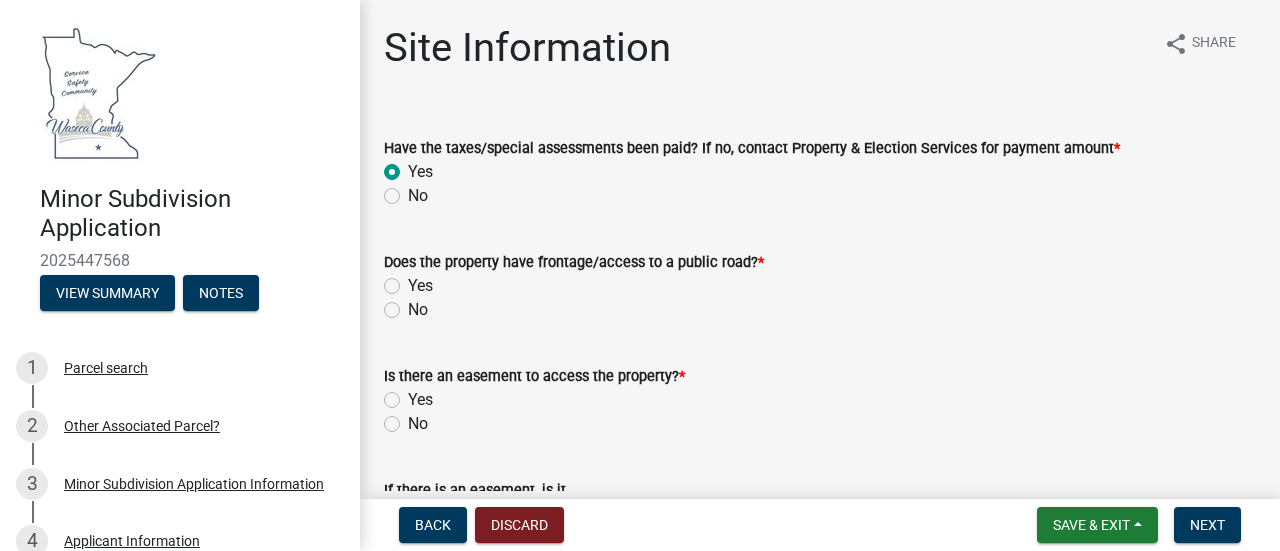 click on "Yes" 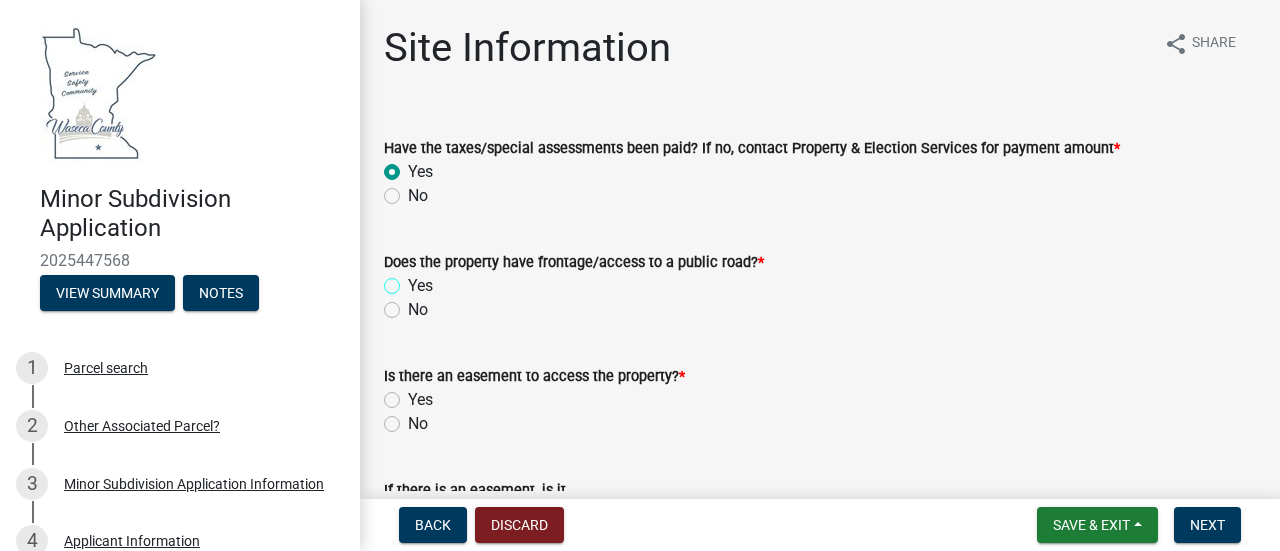 click on "Yes" at bounding box center (414, 280) 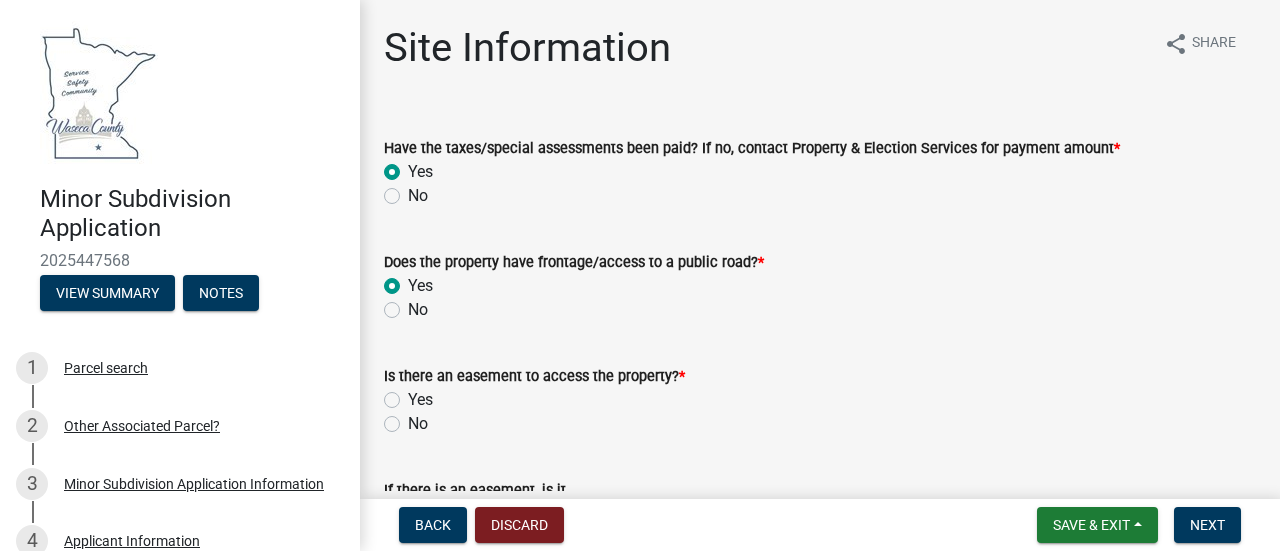 radio on "true" 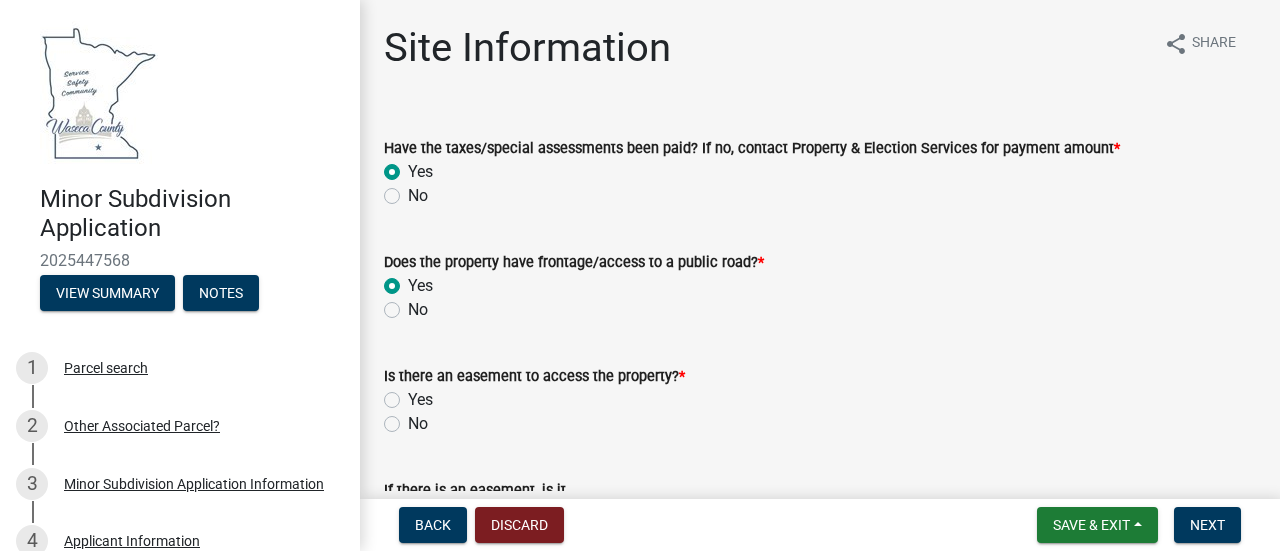 scroll, scrollTop: 100, scrollLeft: 0, axis: vertical 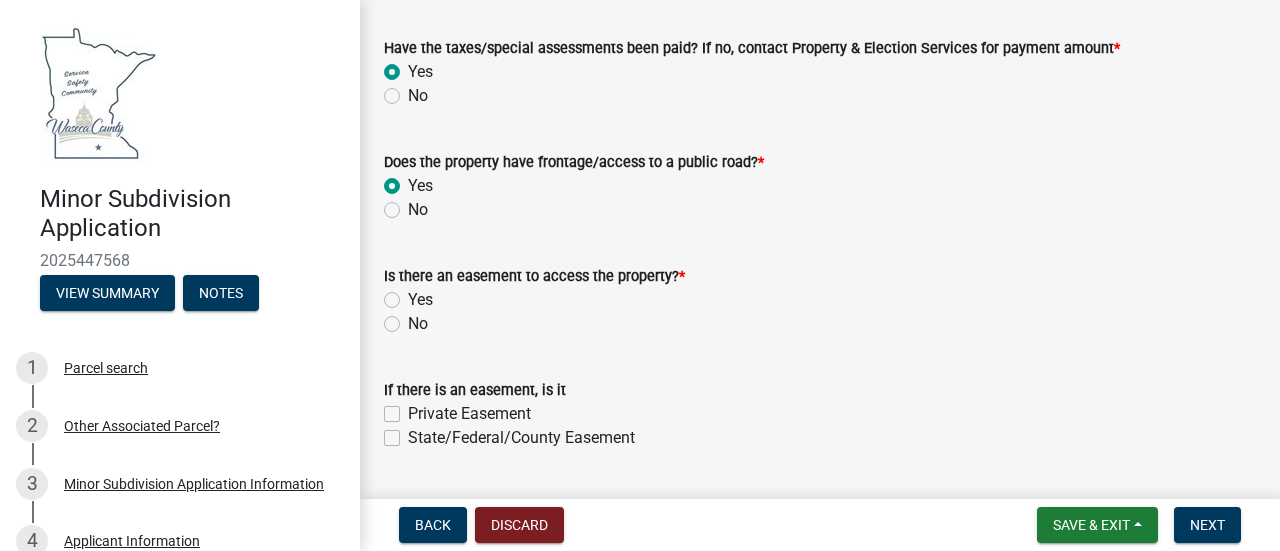 click on "Yes" 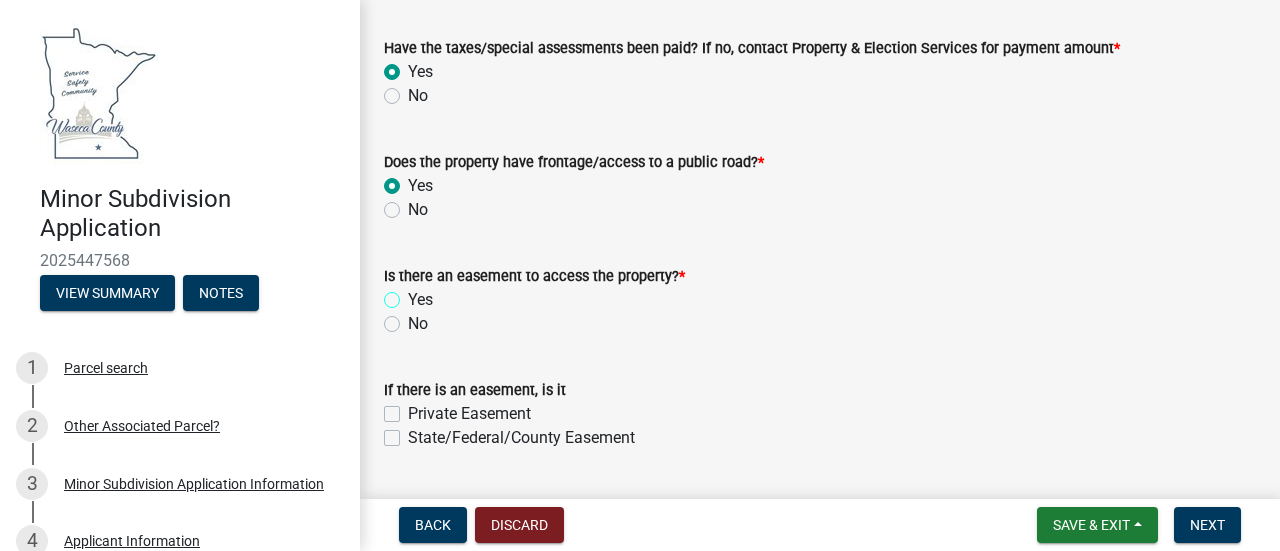 click on "Yes" at bounding box center [414, 294] 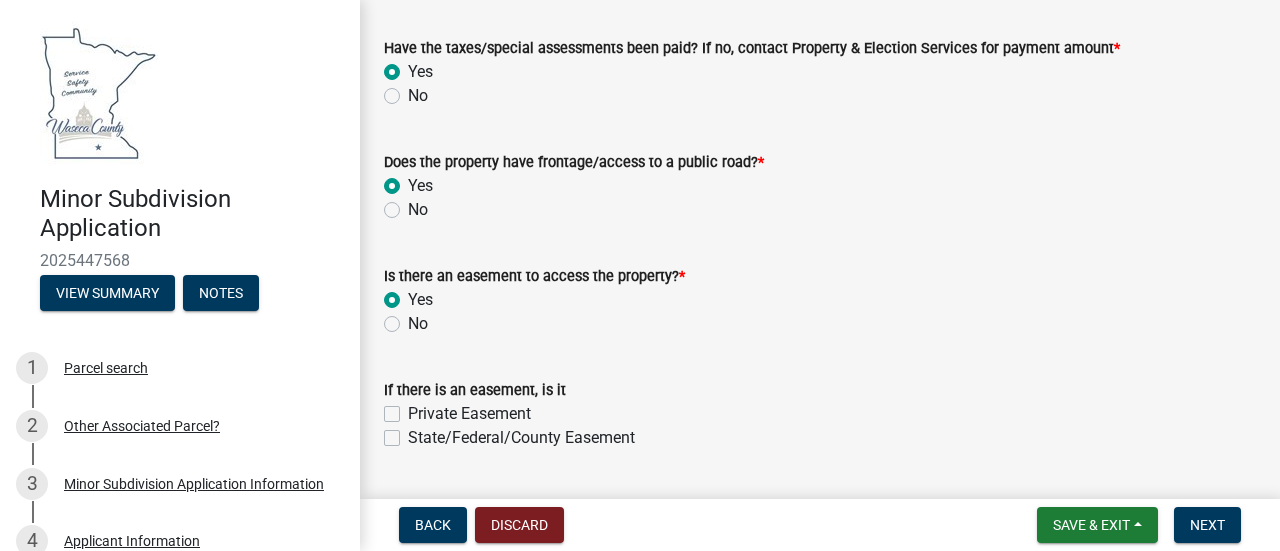 radio on "true" 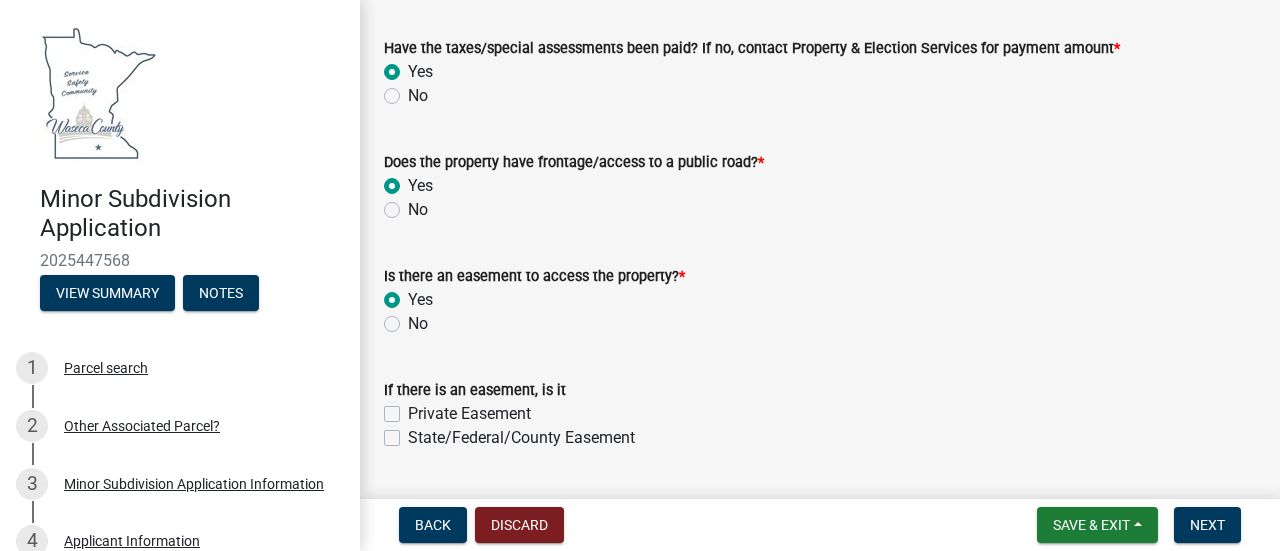 click on "Private Easement" 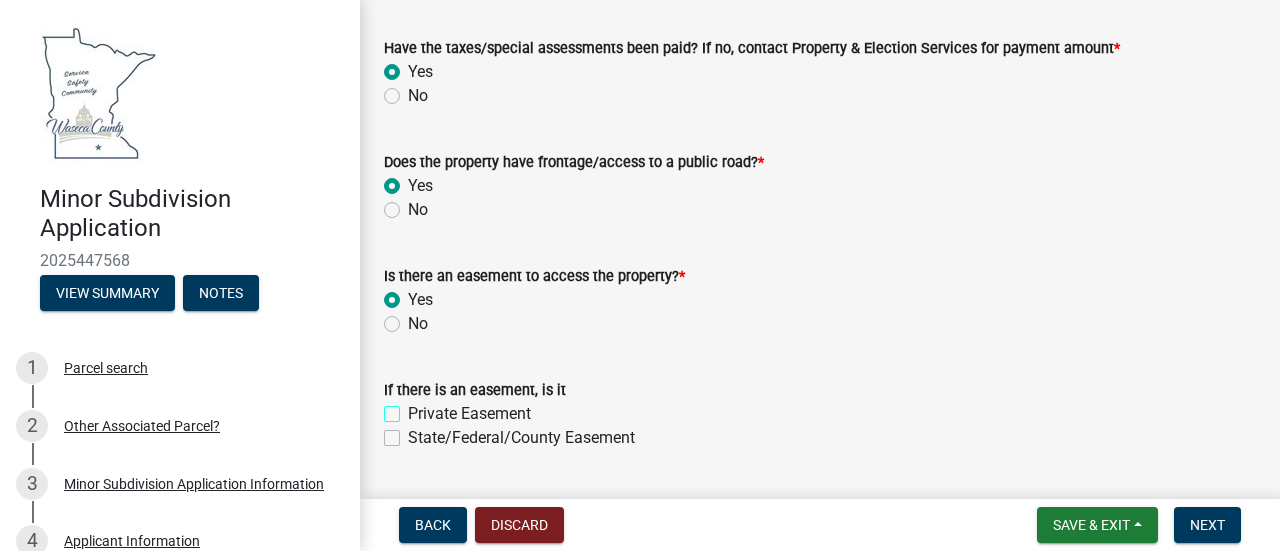 click on "Private Easement" at bounding box center [414, 408] 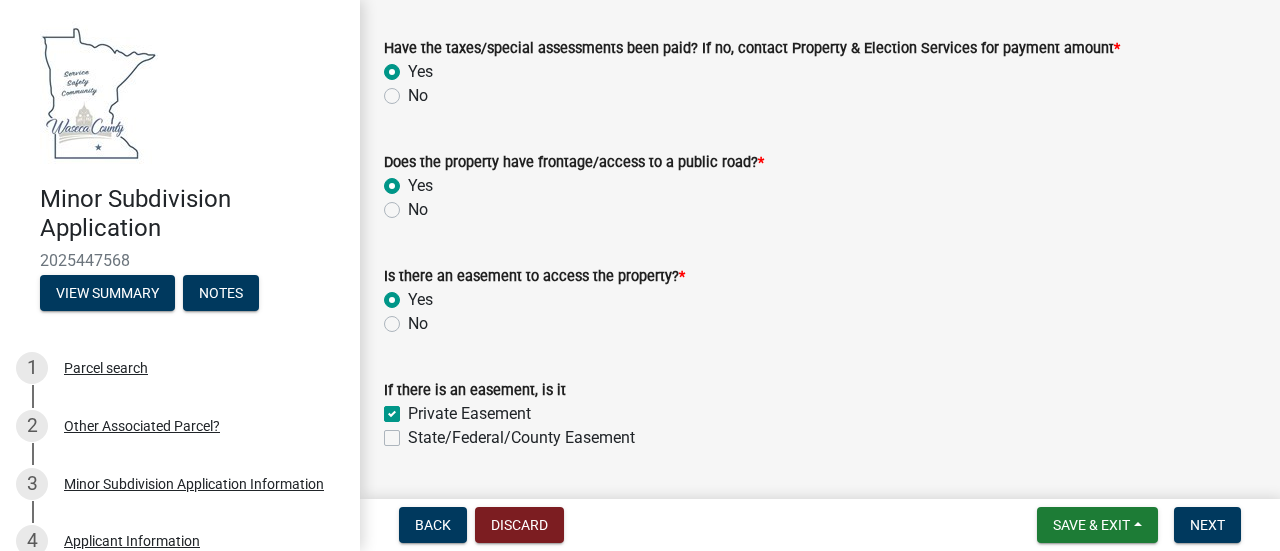 checkbox on "true" 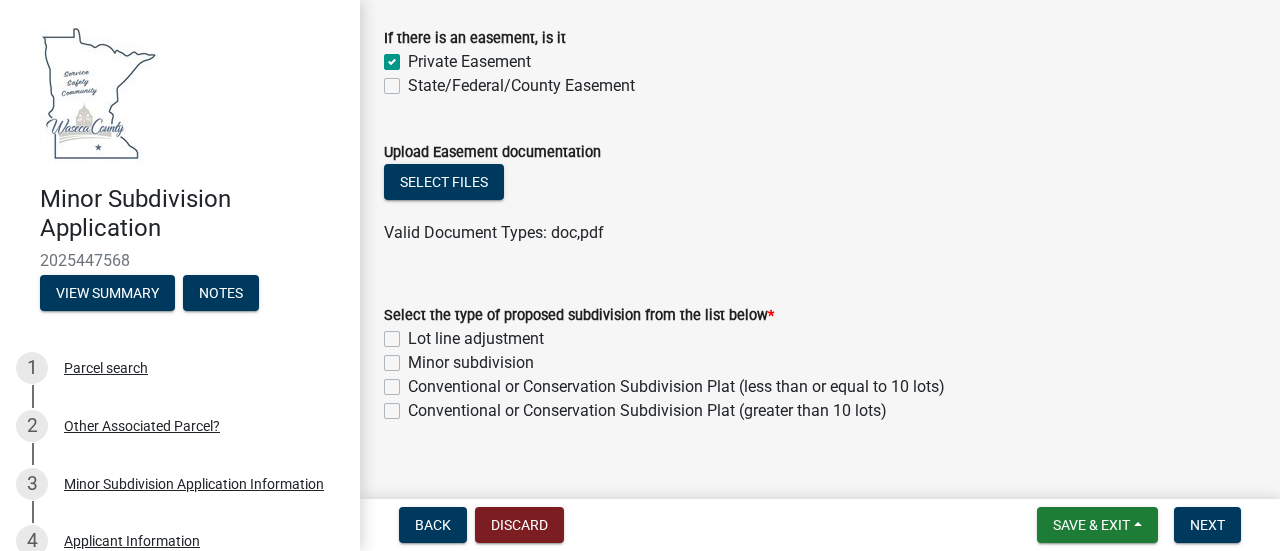 scroll, scrollTop: 480, scrollLeft: 0, axis: vertical 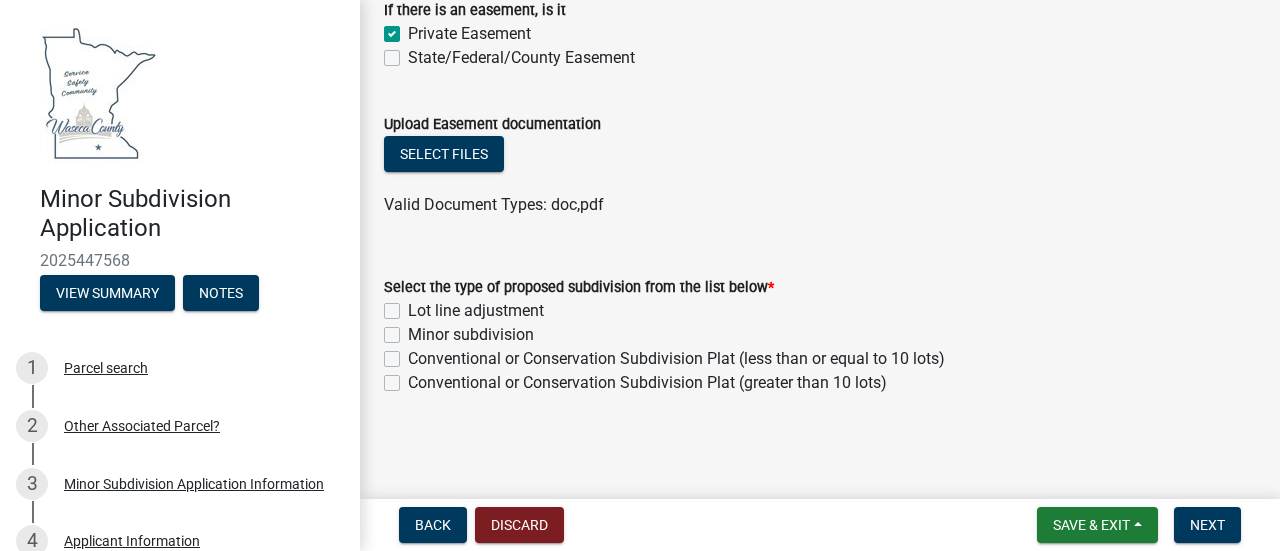 click on "Minor subdivision" 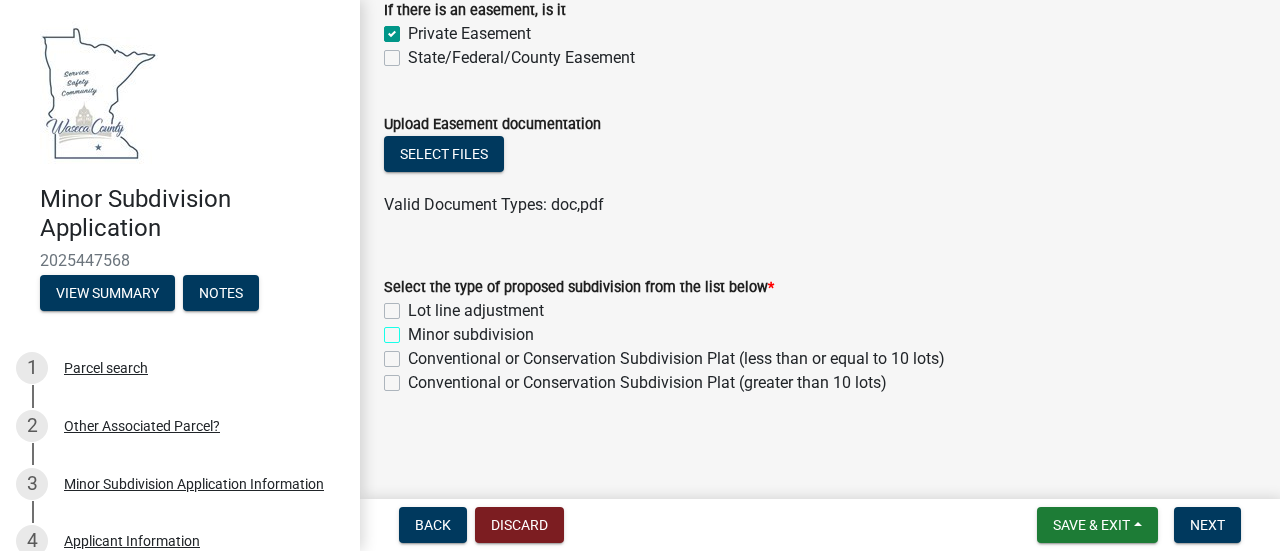 click on "Minor subdivision" at bounding box center (414, 329) 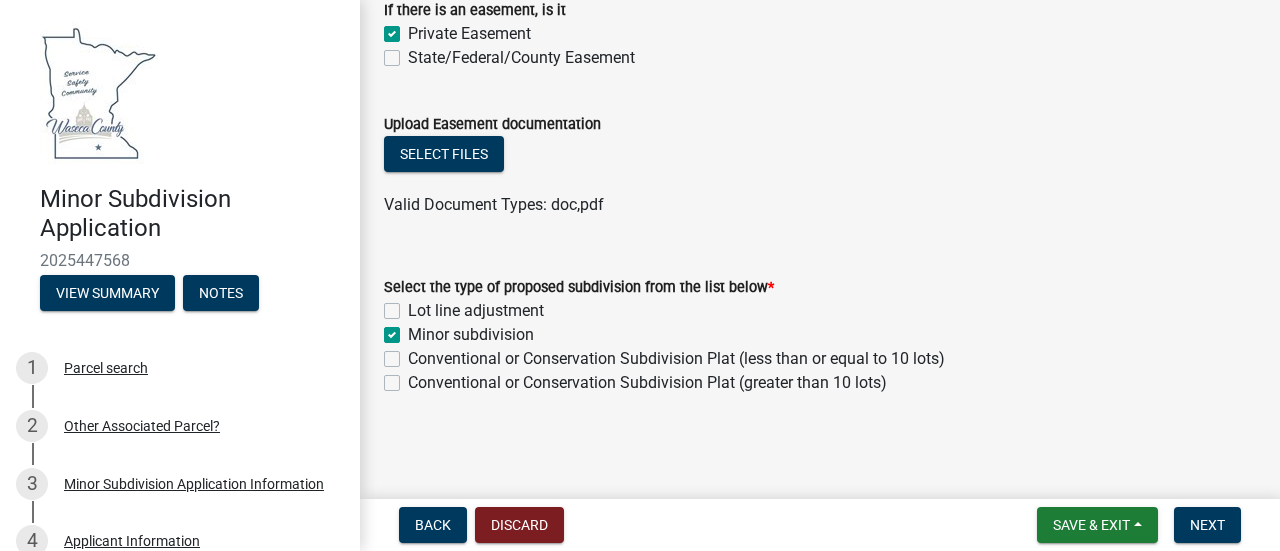 checkbox on "false" 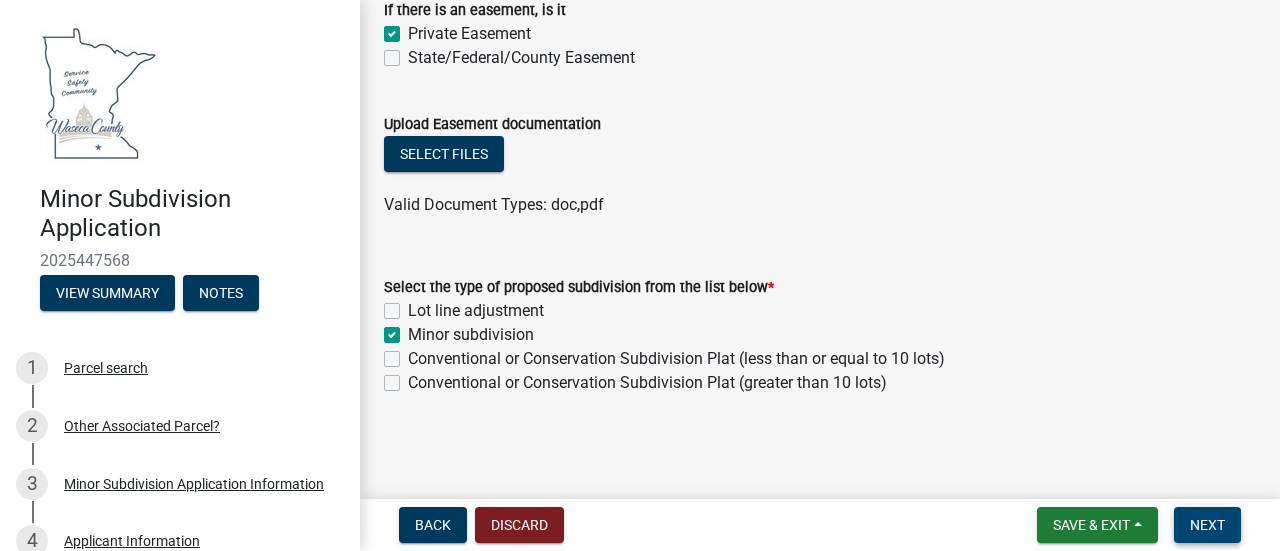 click on "Next" at bounding box center [1207, 525] 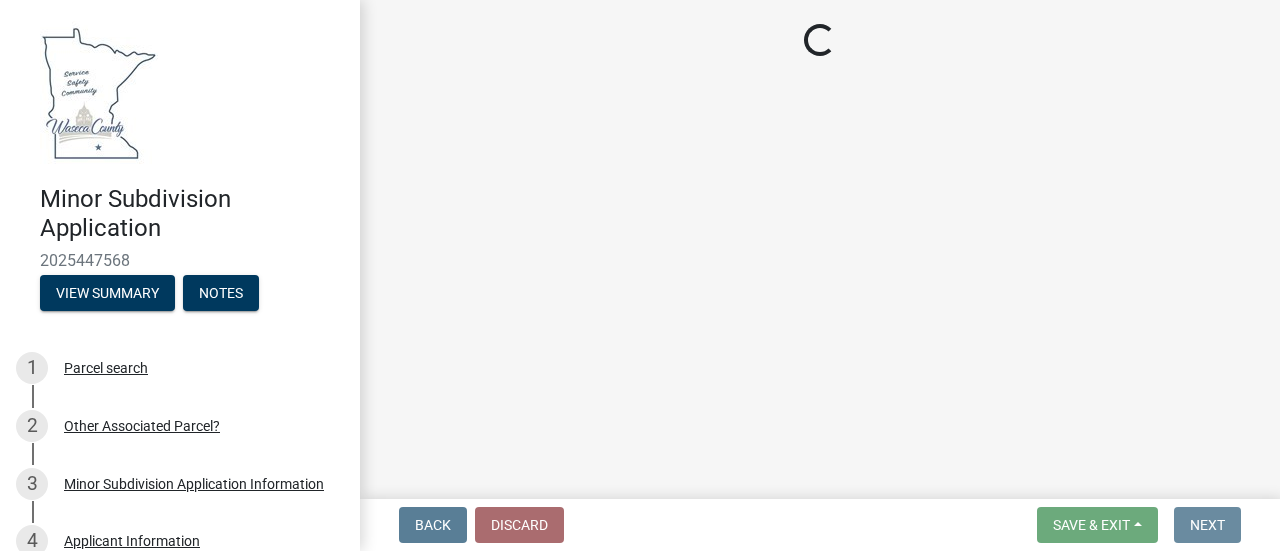 scroll, scrollTop: 0, scrollLeft: 0, axis: both 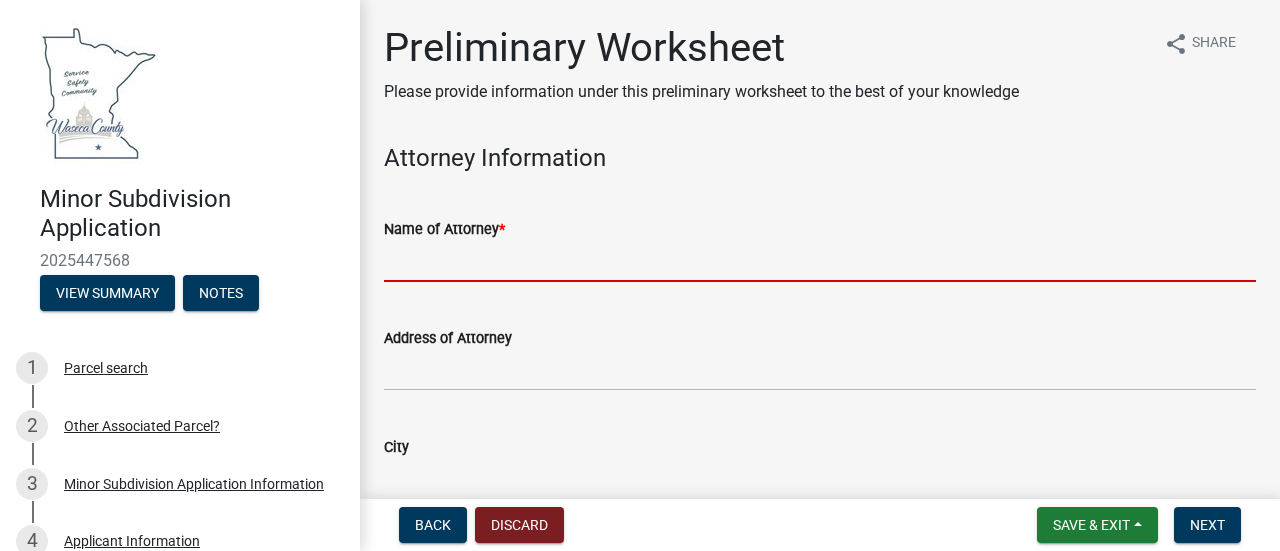 click on "Name of Attorney  *" at bounding box center [820, 261] 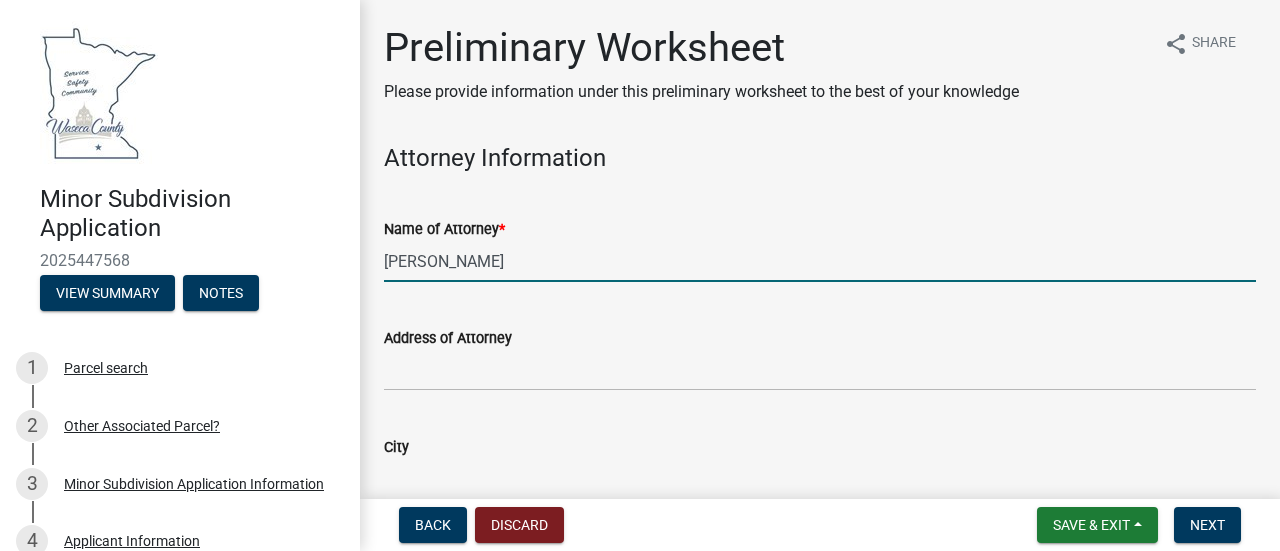 type on "[PERSON_NAME]" 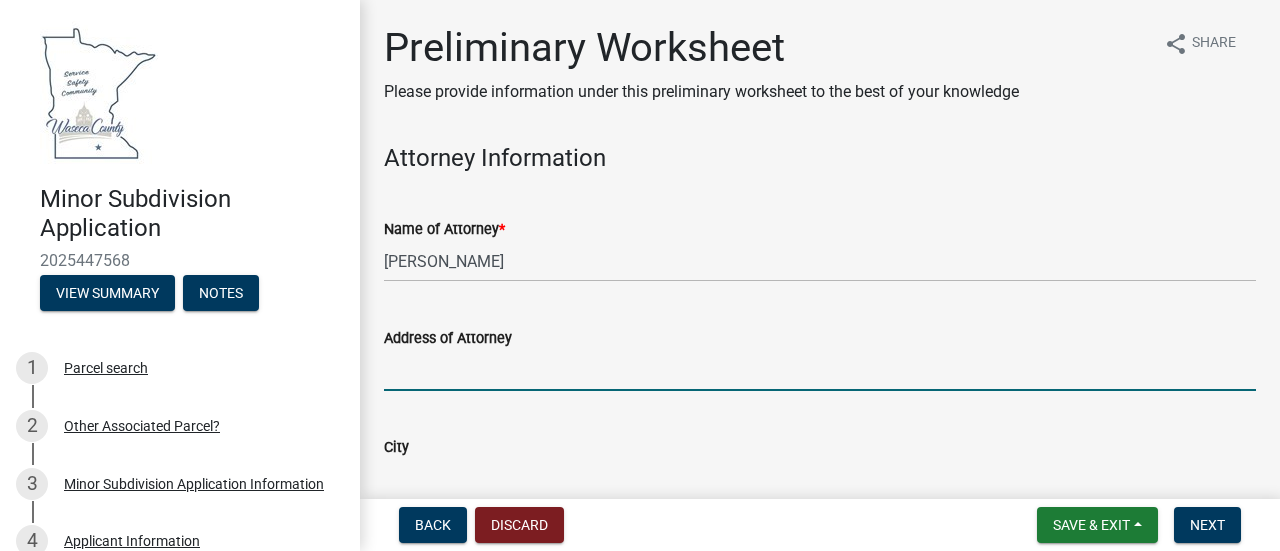 click on "Address of Attorney" at bounding box center (820, 370) 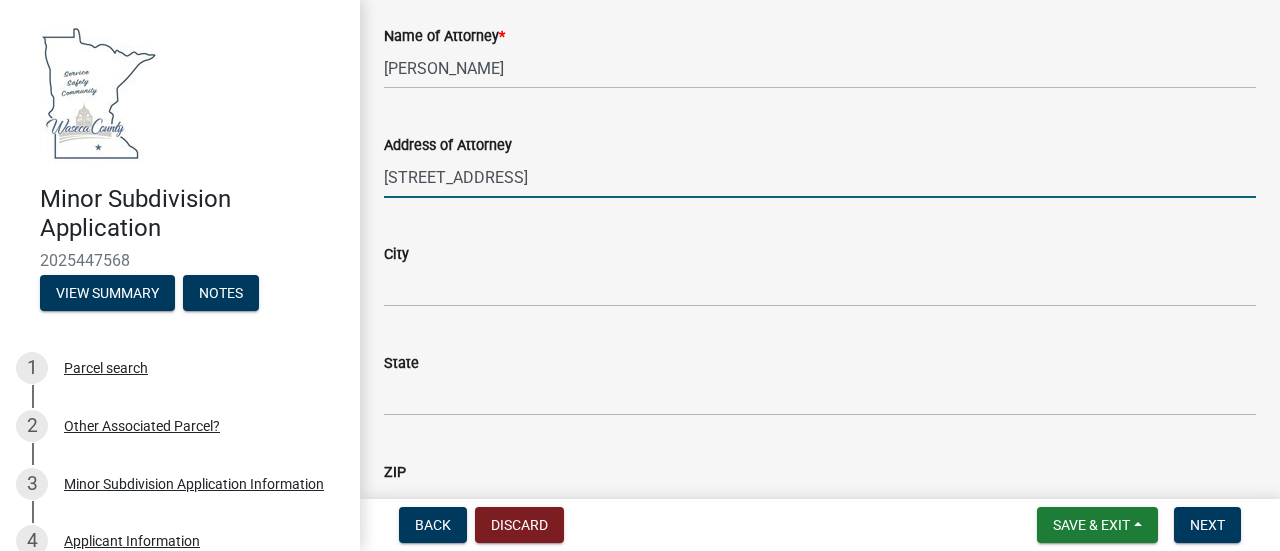 scroll, scrollTop: 200, scrollLeft: 0, axis: vertical 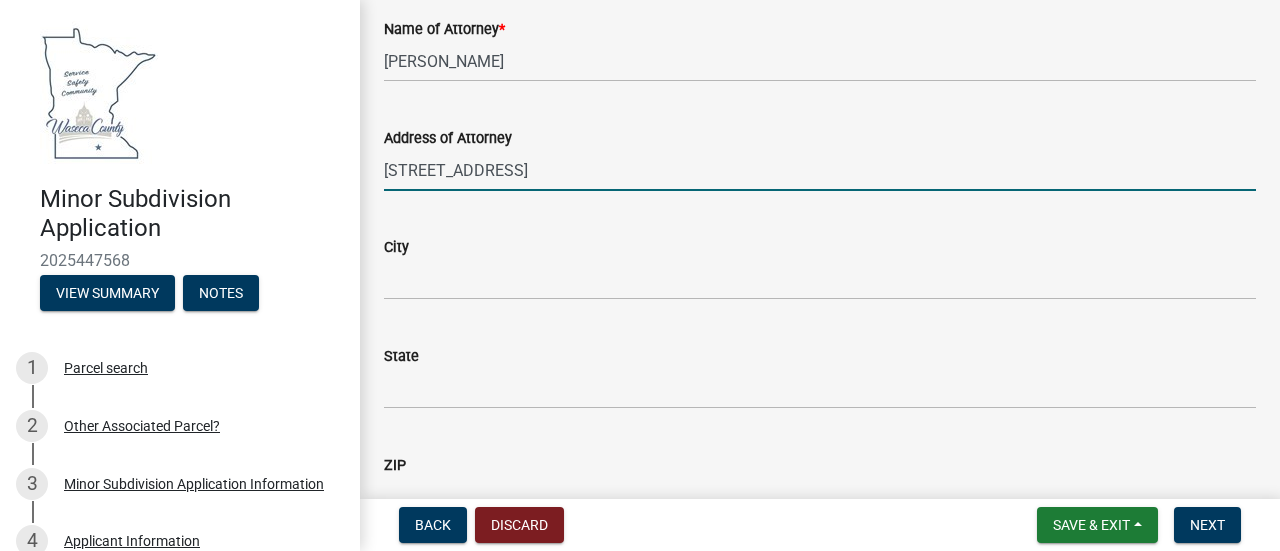 type on "[STREET_ADDRESS]" 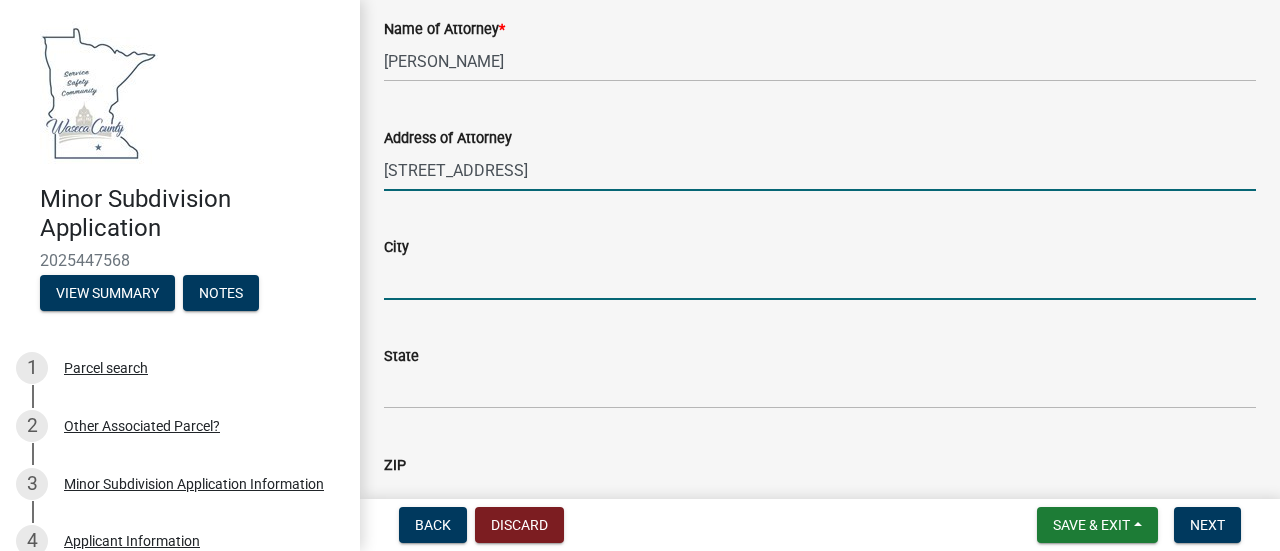 click on "City" at bounding box center [820, 279] 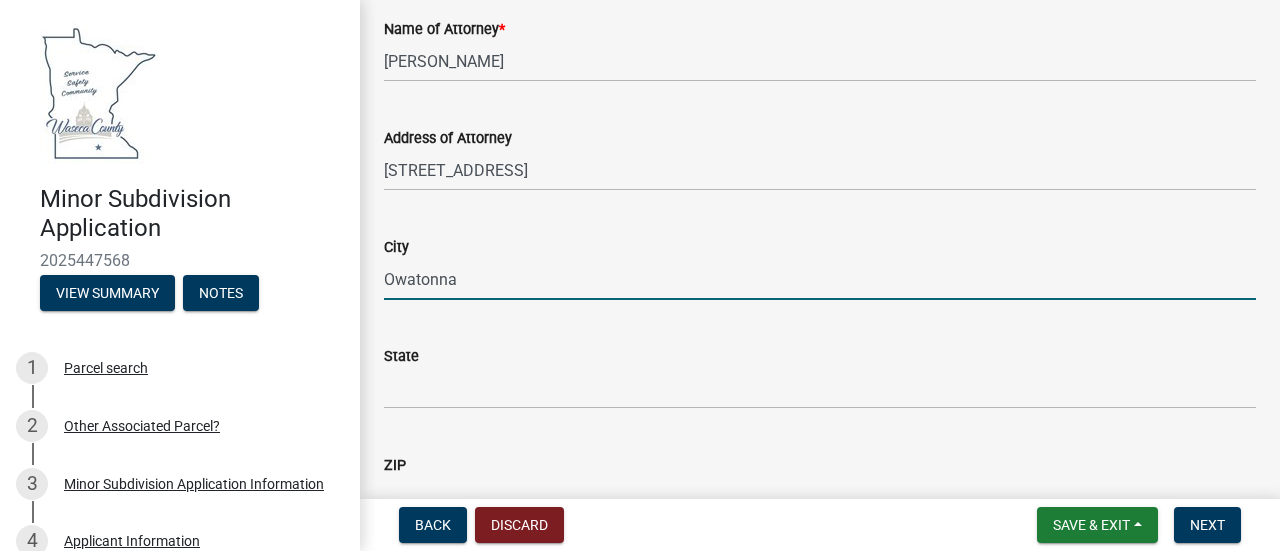 type on "Owatonna" 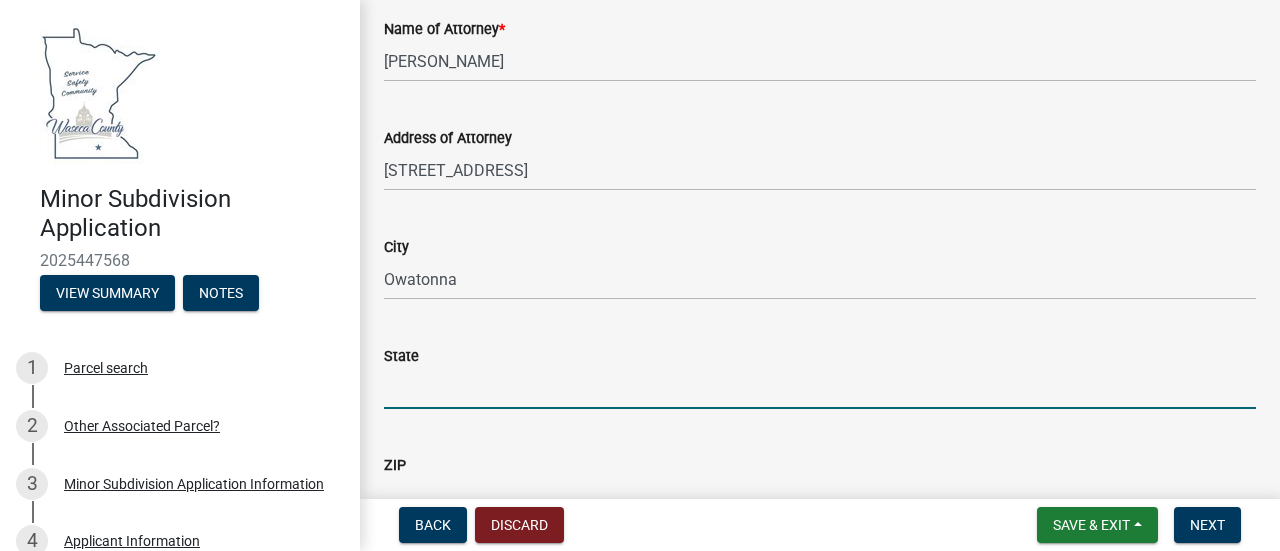 click on "State" at bounding box center [820, 388] 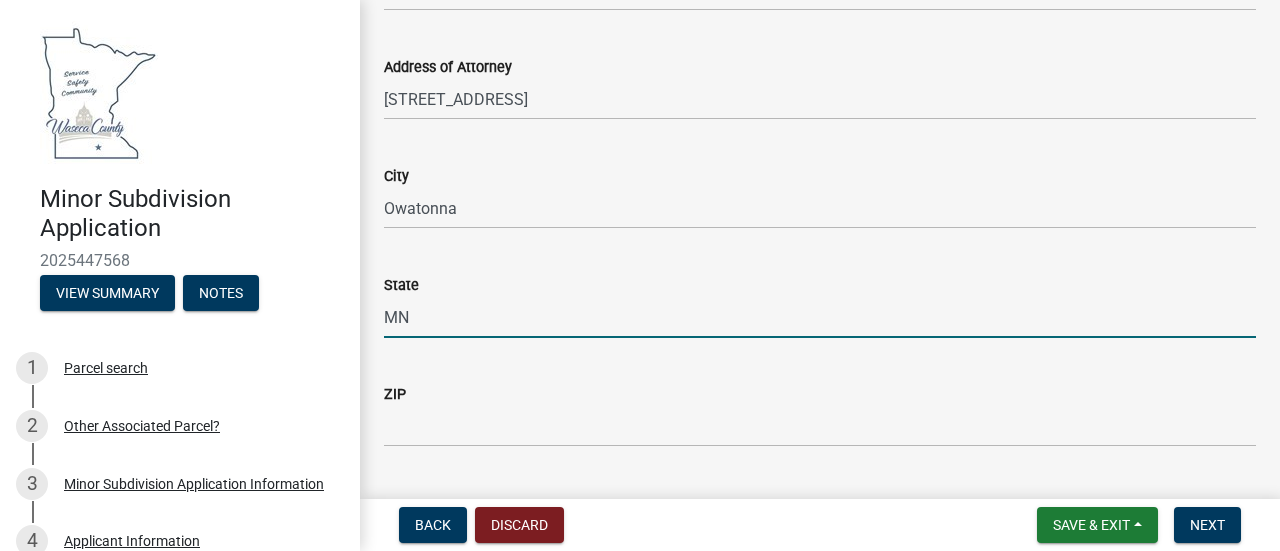 scroll, scrollTop: 300, scrollLeft: 0, axis: vertical 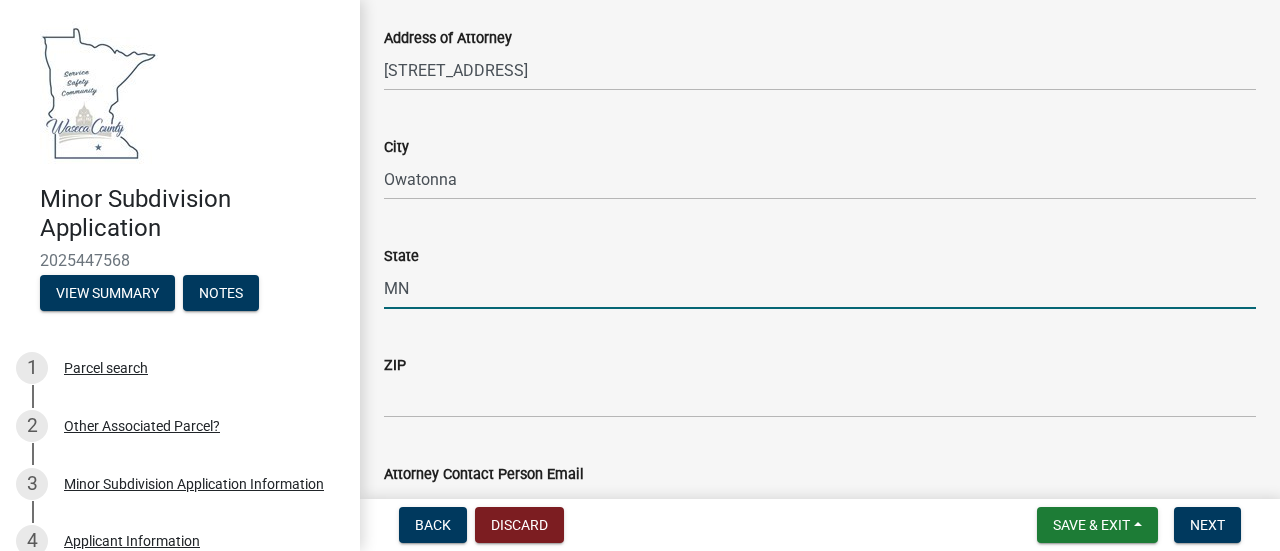 type on "MN" 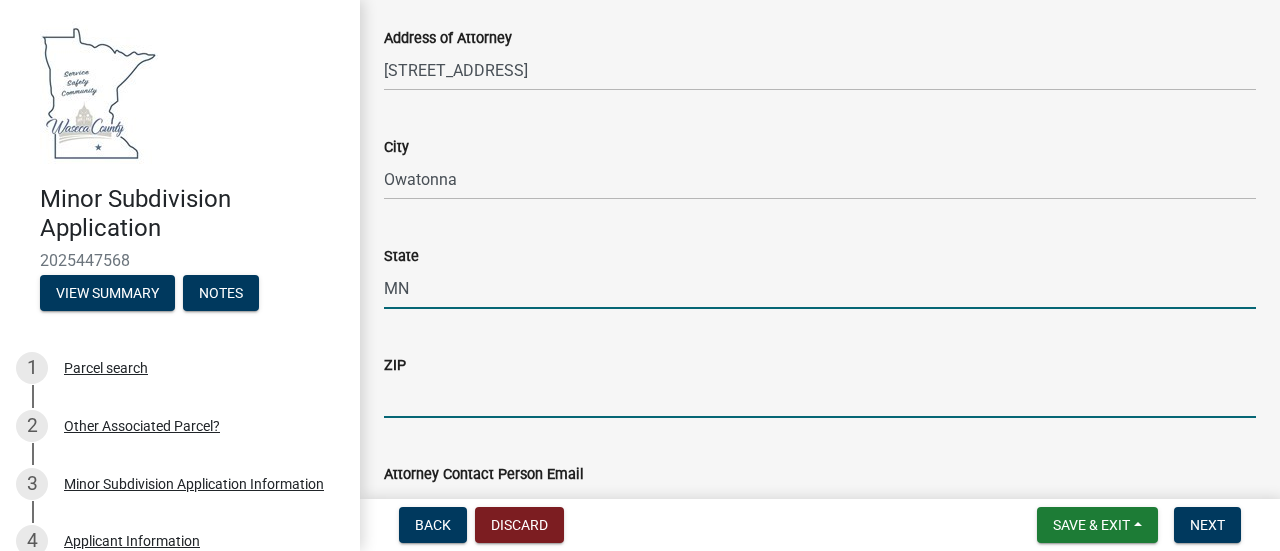 click on "ZIP" at bounding box center (820, 397) 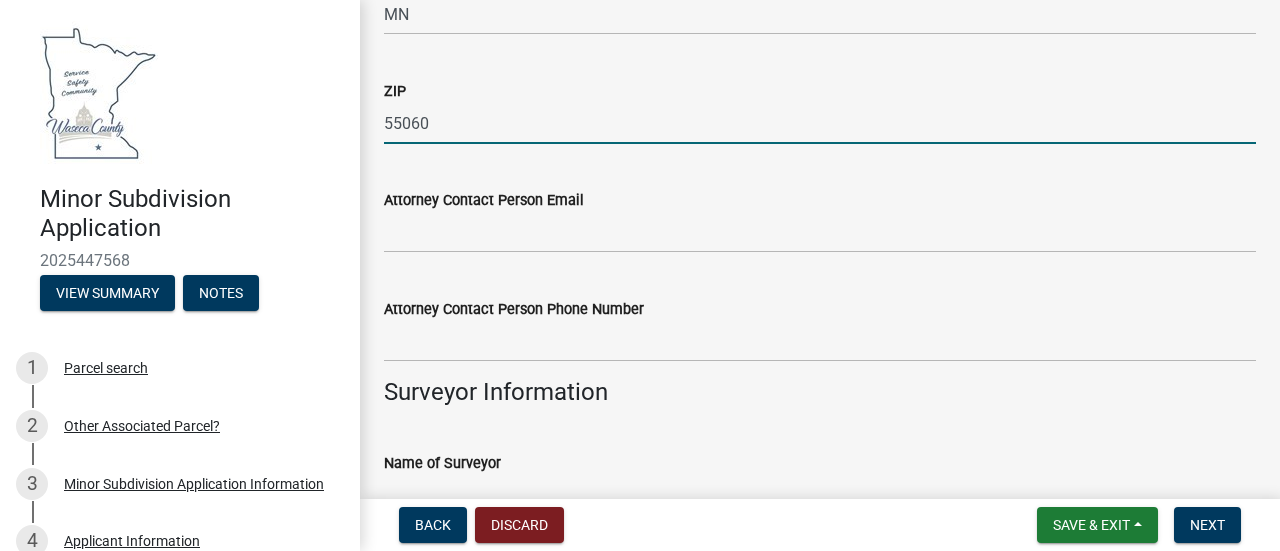 scroll, scrollTop: 600, scrollLeft: 0, axis: vertical 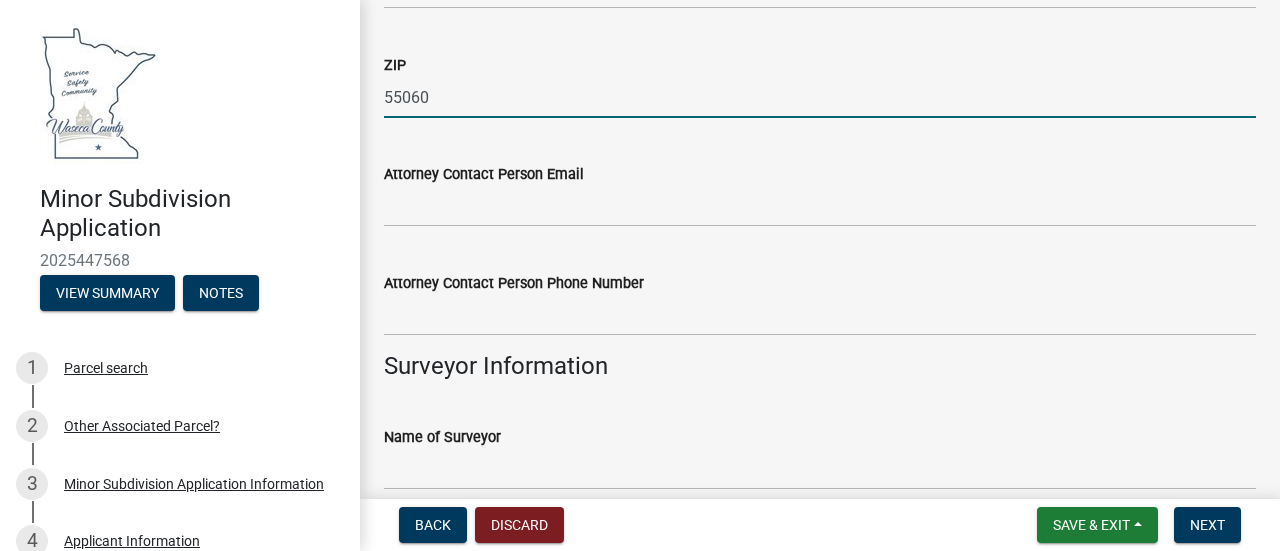type on "55060" 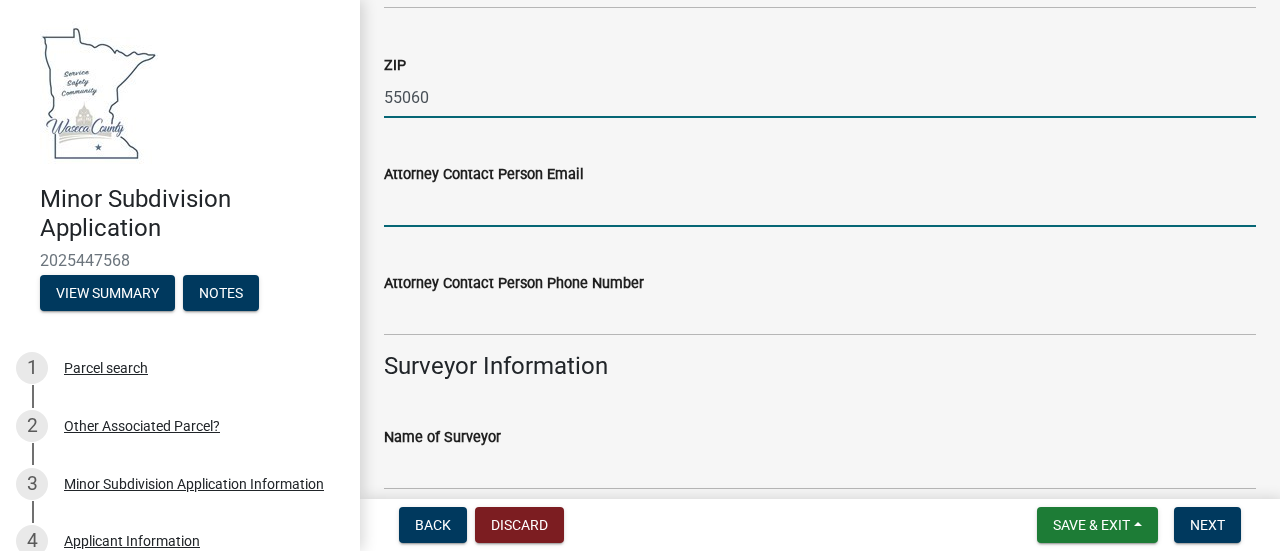 click on "Attorney Contact Person Email" at bounding box center [820, 206] 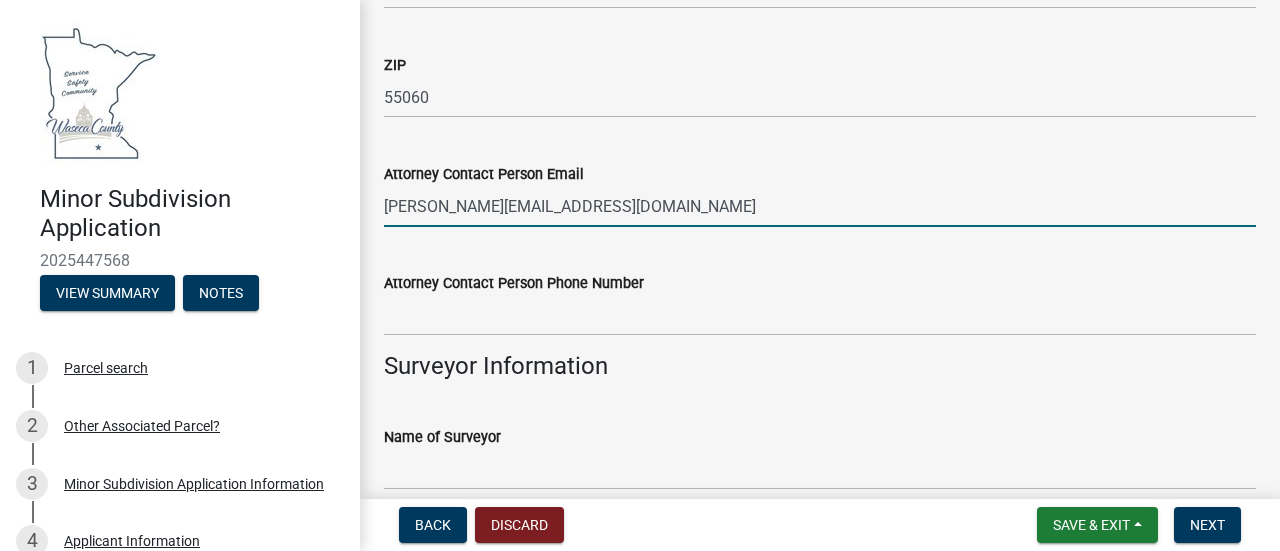 type on "[PERSON_NAME][EMAIL_ADDRESS][DOMAIN_NAME]" 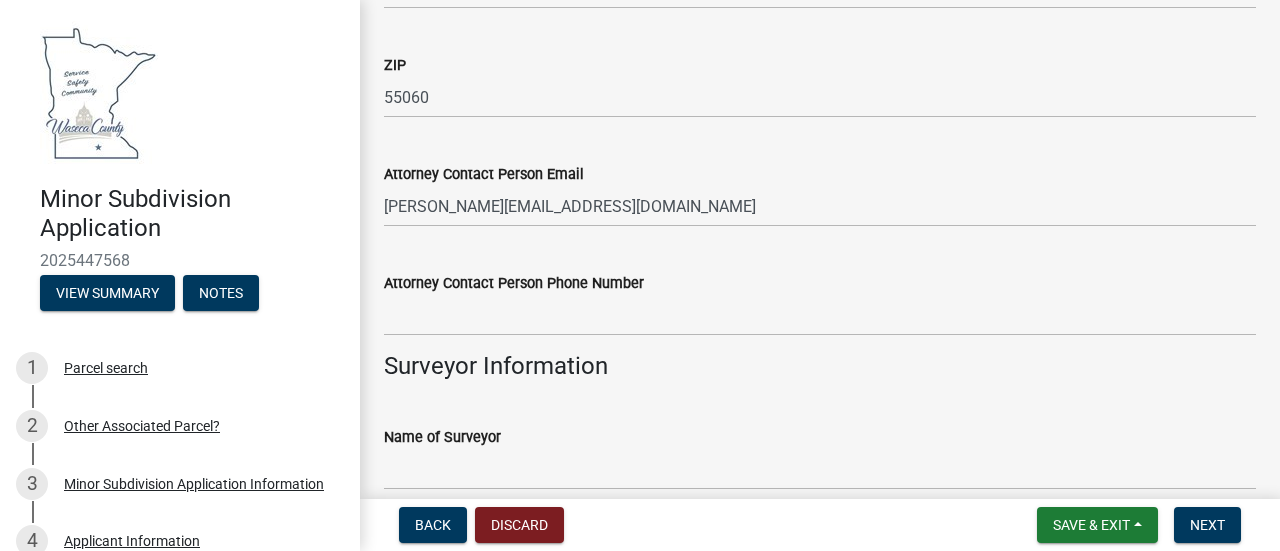 click on "Attorney Contact Person Email" 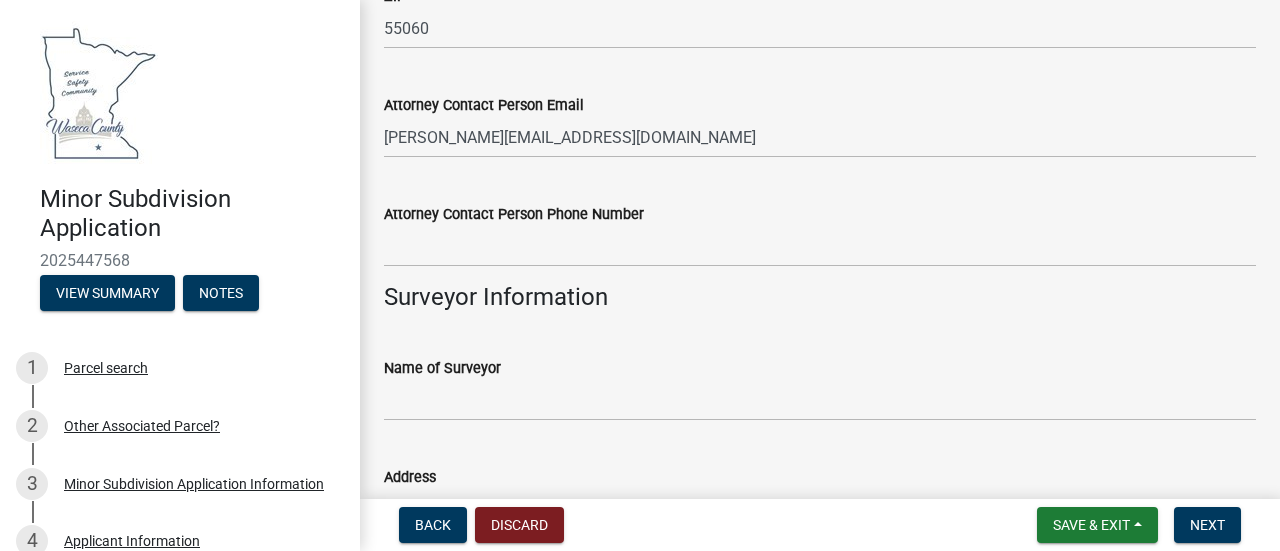 scroll, scrollTop: 700, scrollLeft: 0, axis: vertical 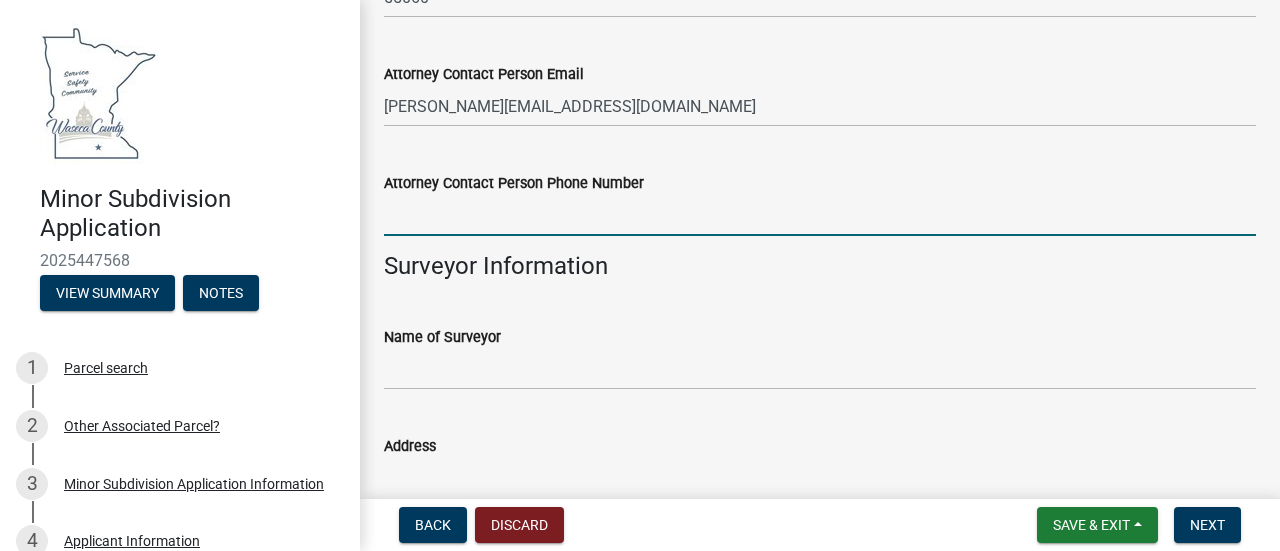 click on "Attorney Contact Person Phone Number" at bounding box center [820, 215] 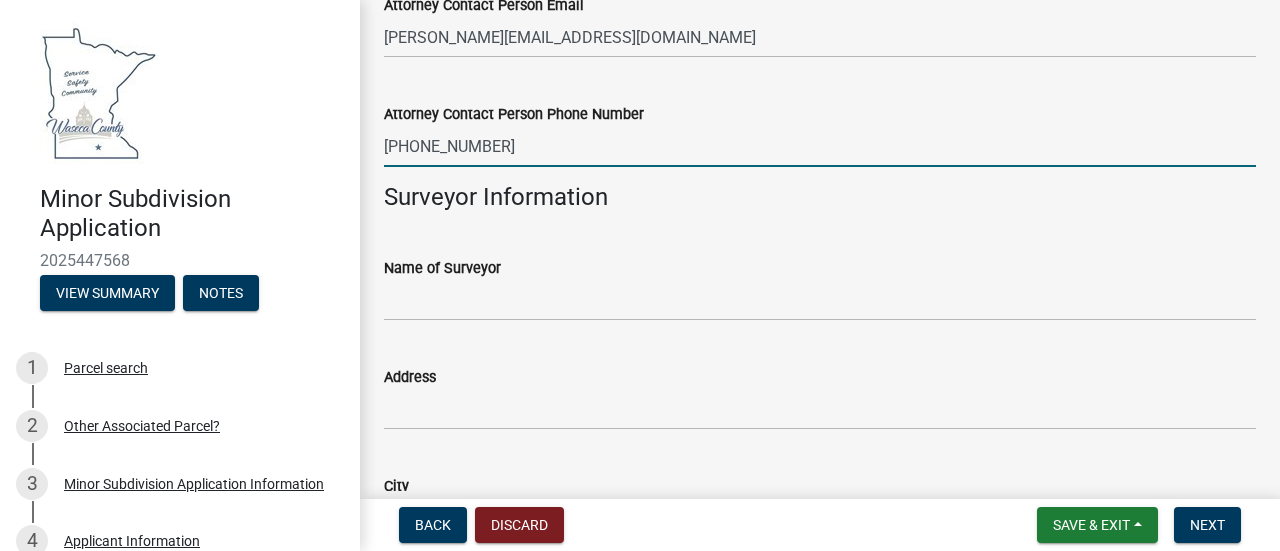 scroll, scrollTop: 800, scrollLeft: 0, axis: vertical 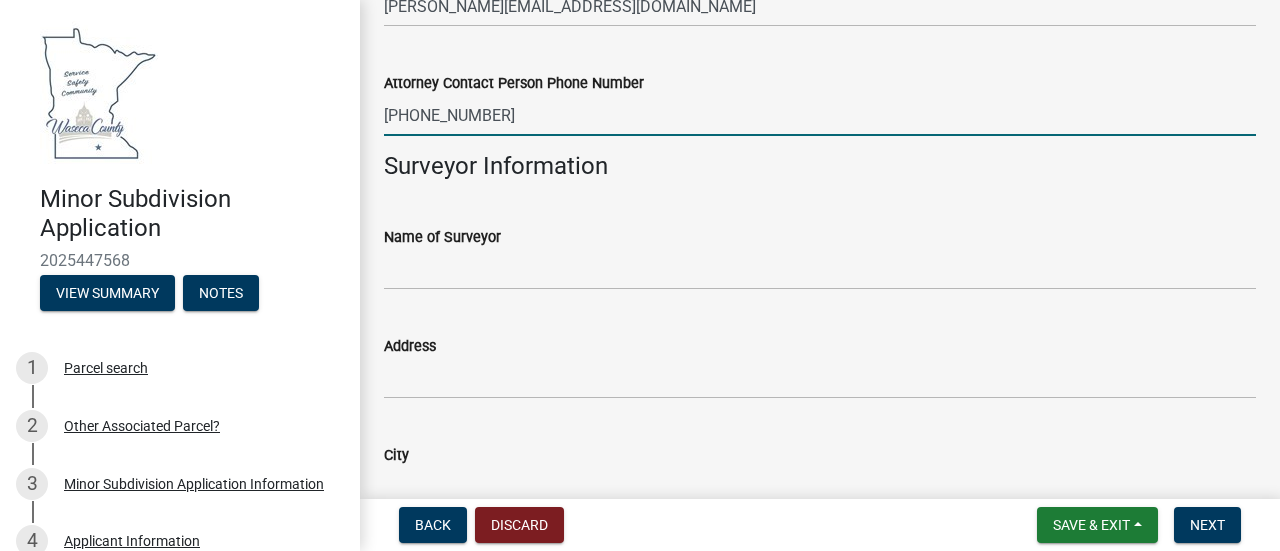 type on "[PHONE_NUMBER]" 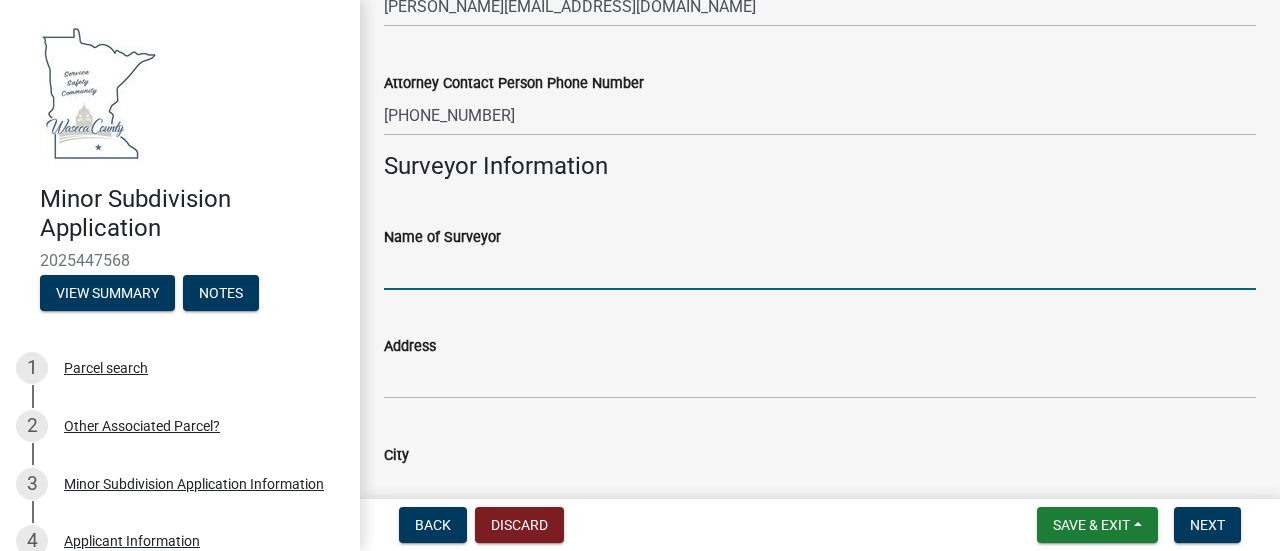 click on "Name of Surveyor" at bounding box center [820, 269] 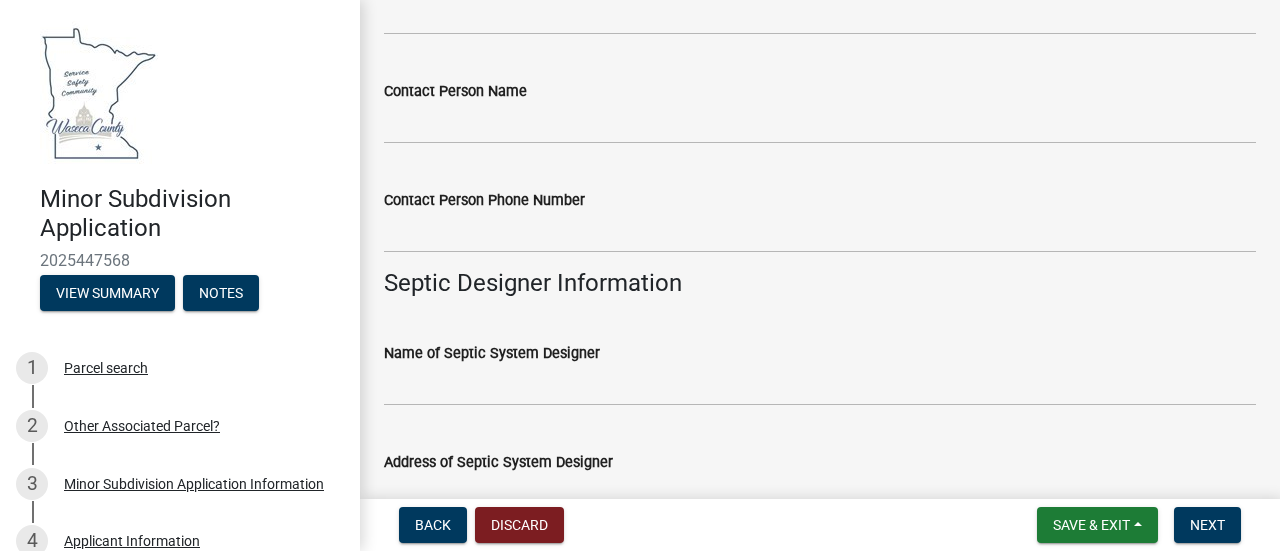 scroll, scrollTop: 1700, scrollLeft: 0, axis: vertical 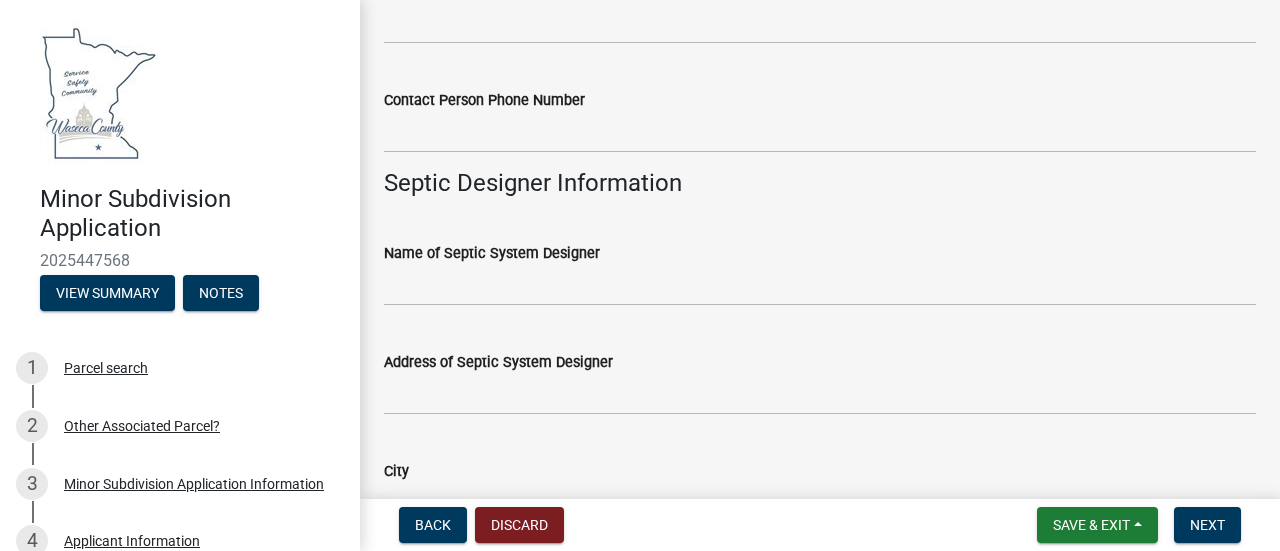 type on "NA" 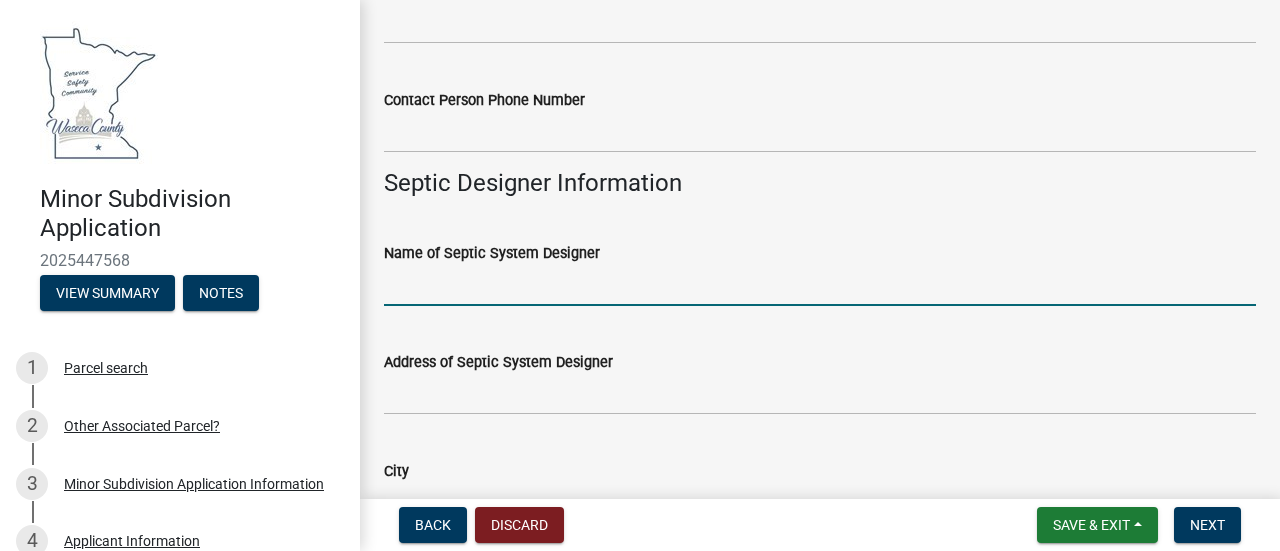 click on "Name of Septic System Designer" at bounding box center (820, 285) 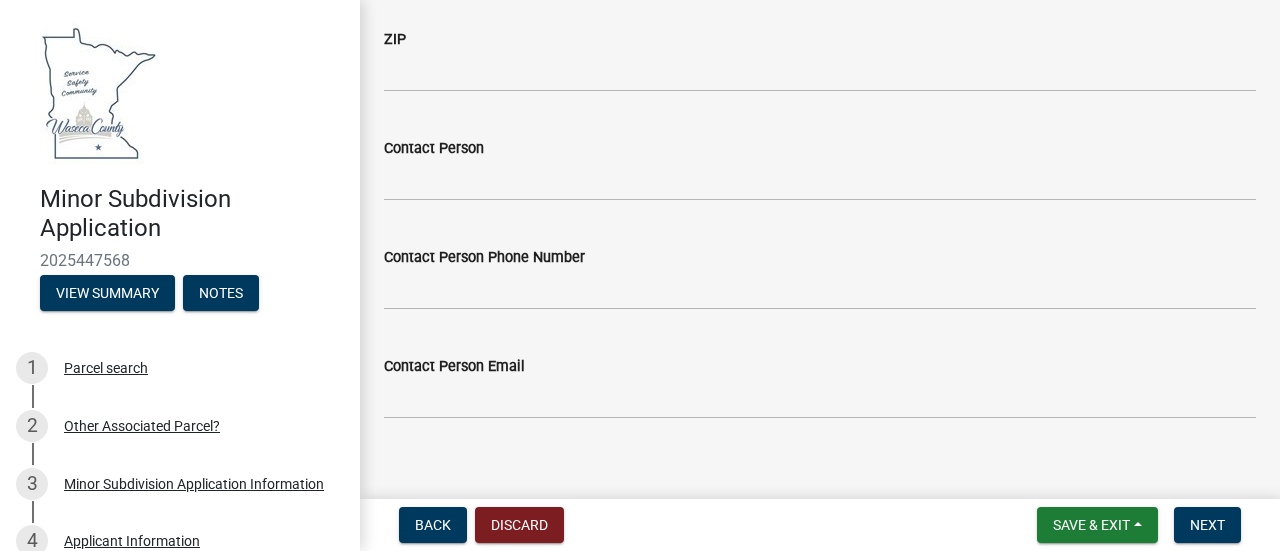 scroll, scrollTop: 2372, scrollLeft: 0, axis: vertical 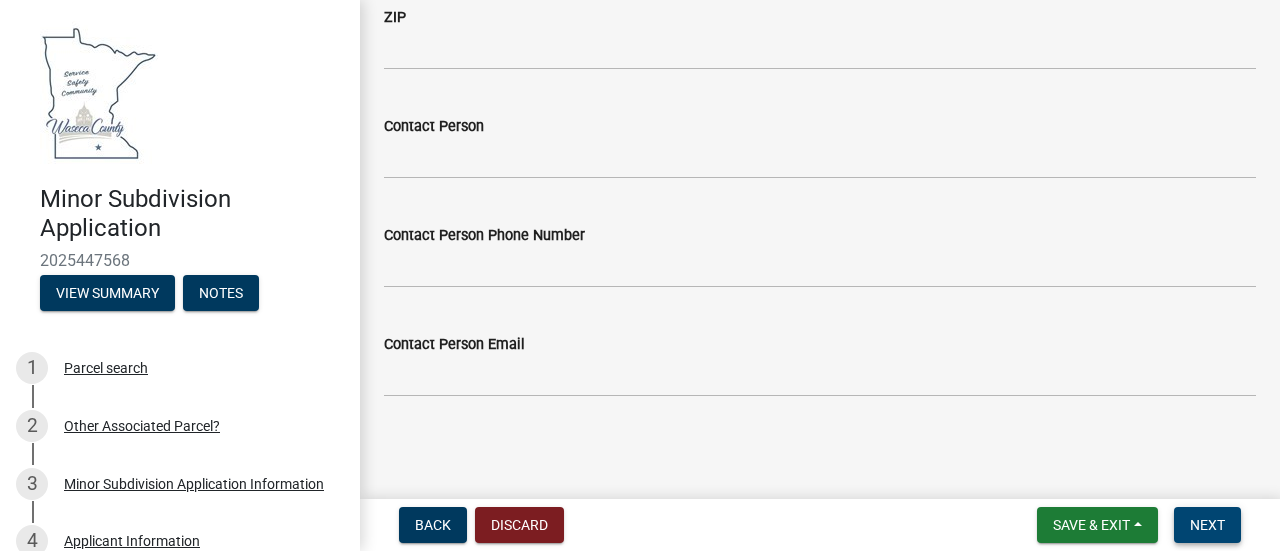type on "NA" 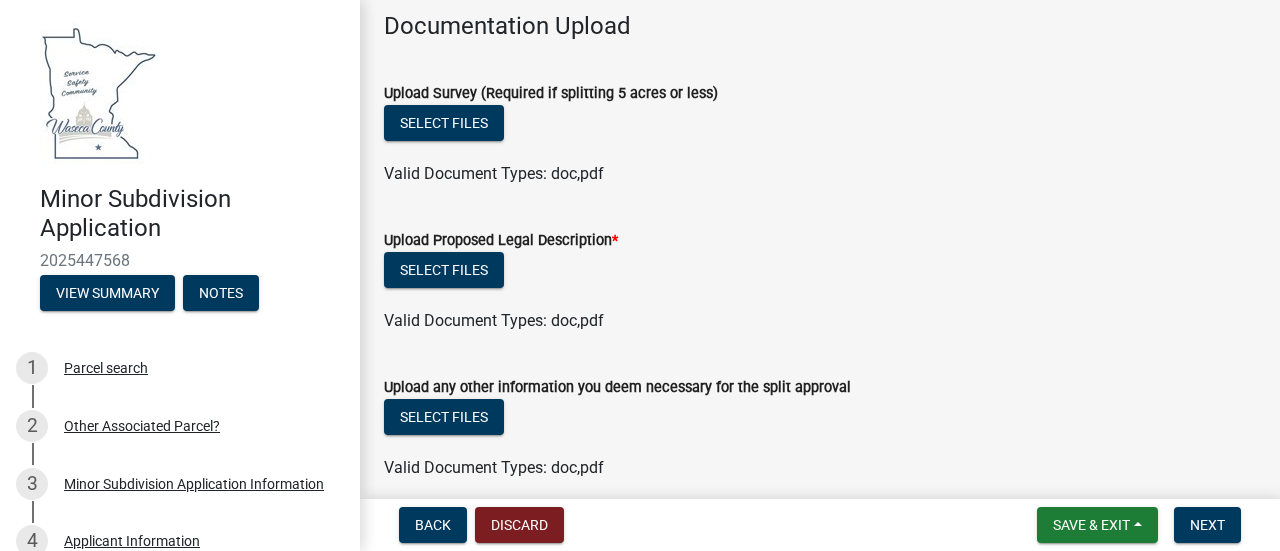 scroll, scrollTop: 184, scrollLeft: 0, axis: vertical 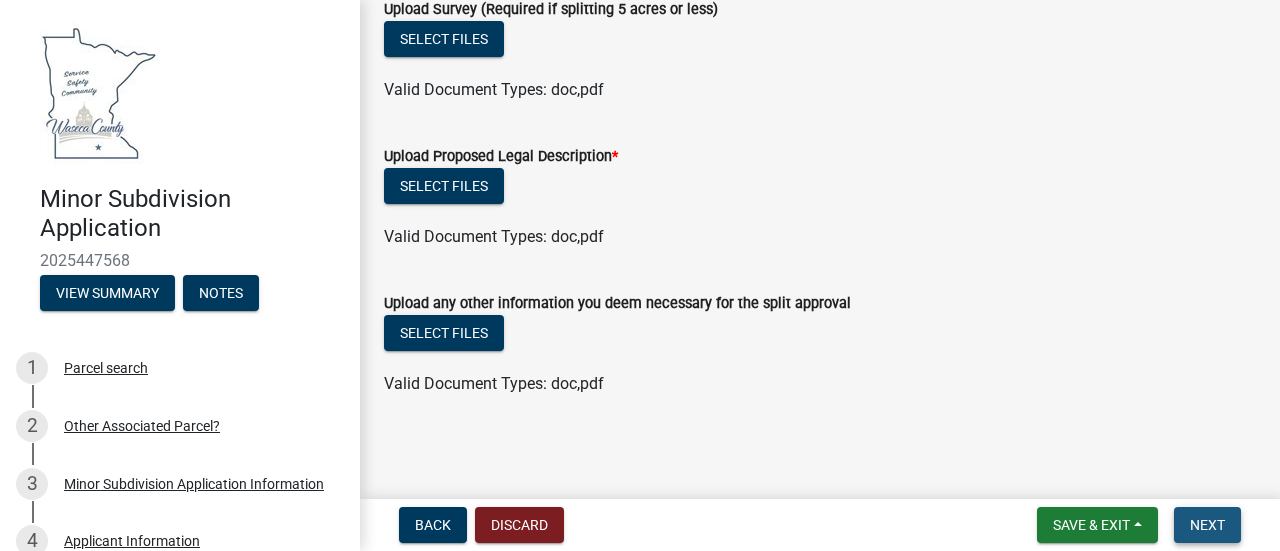 click on "Next" at bounding box center (1207, 525) 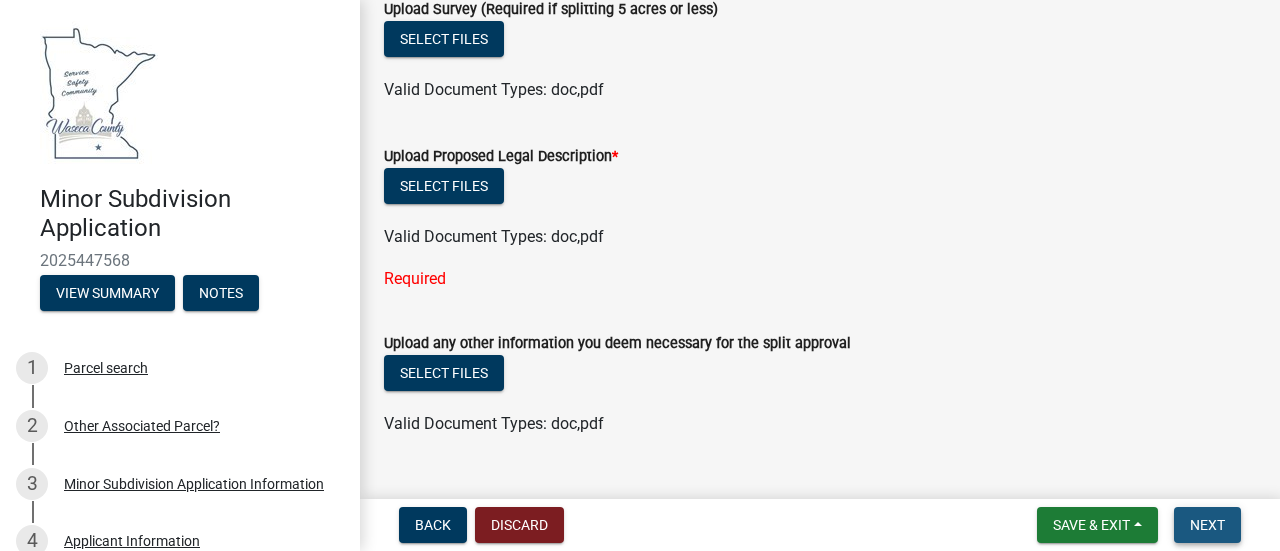 click on "Next" at bounding box center (1207, 525) 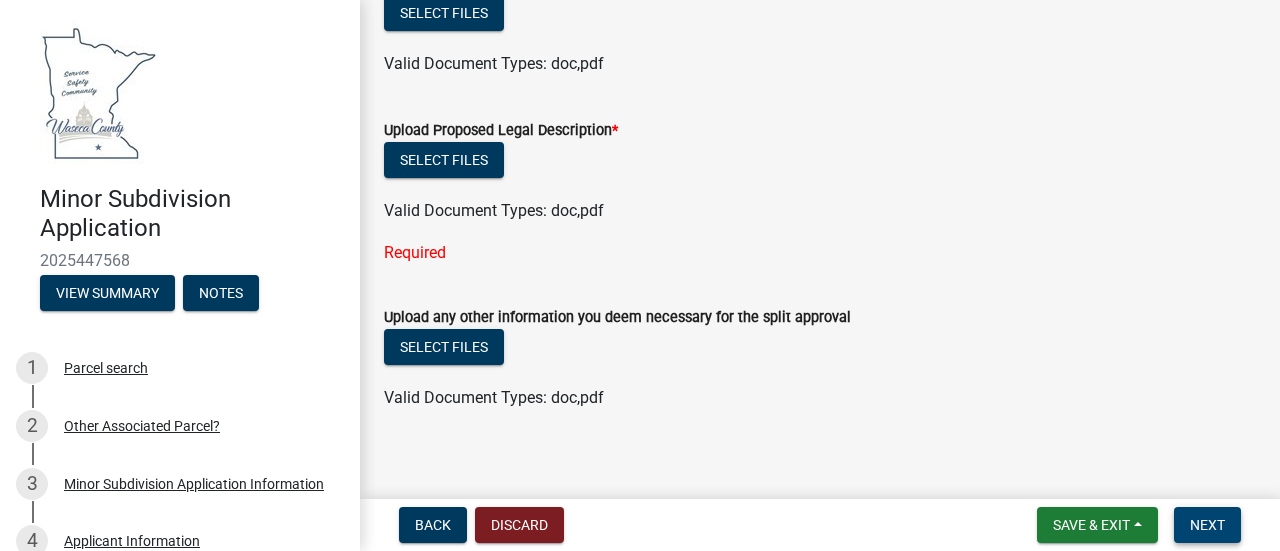 scroll, scrollTop: 224, scrollLeft: 0, axis: vertical 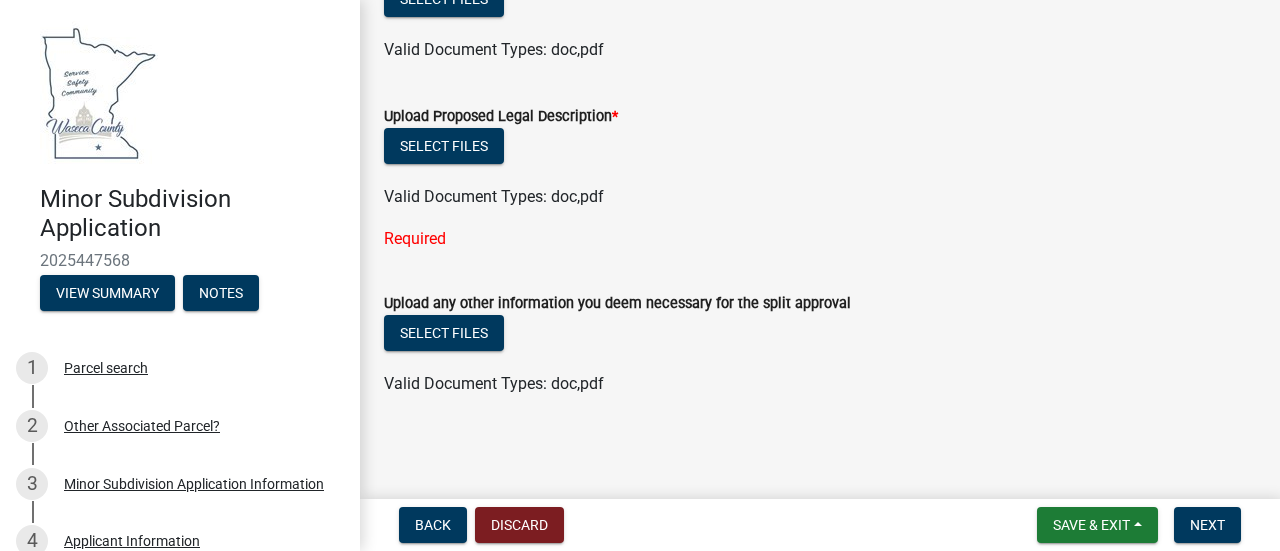 click 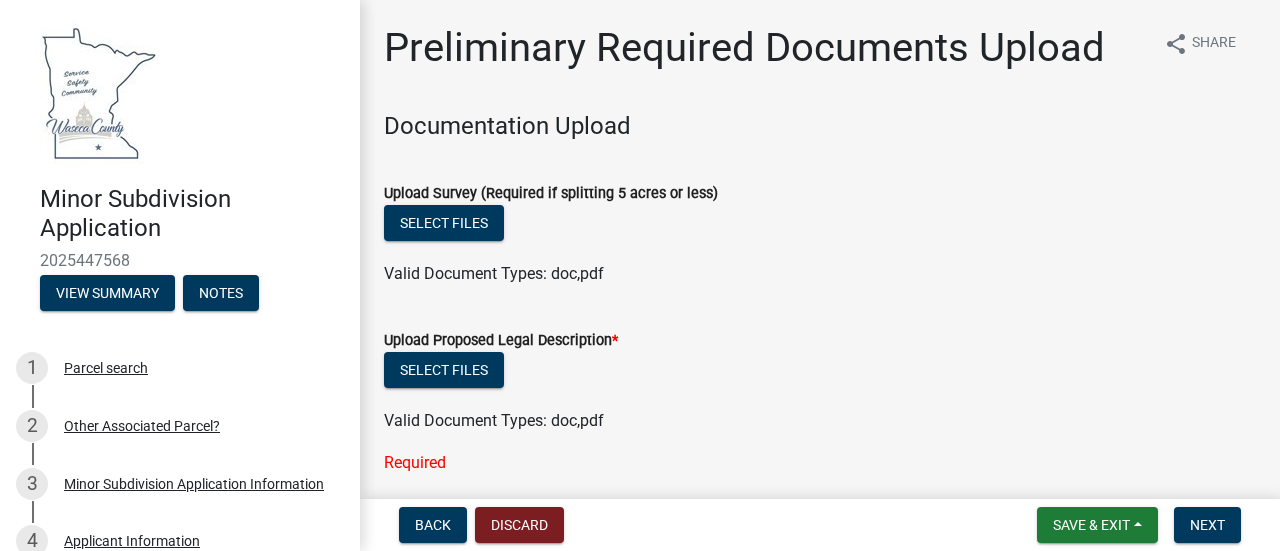 scroll, scrollTop: 224, scrollLeft: 0, axis: vertical 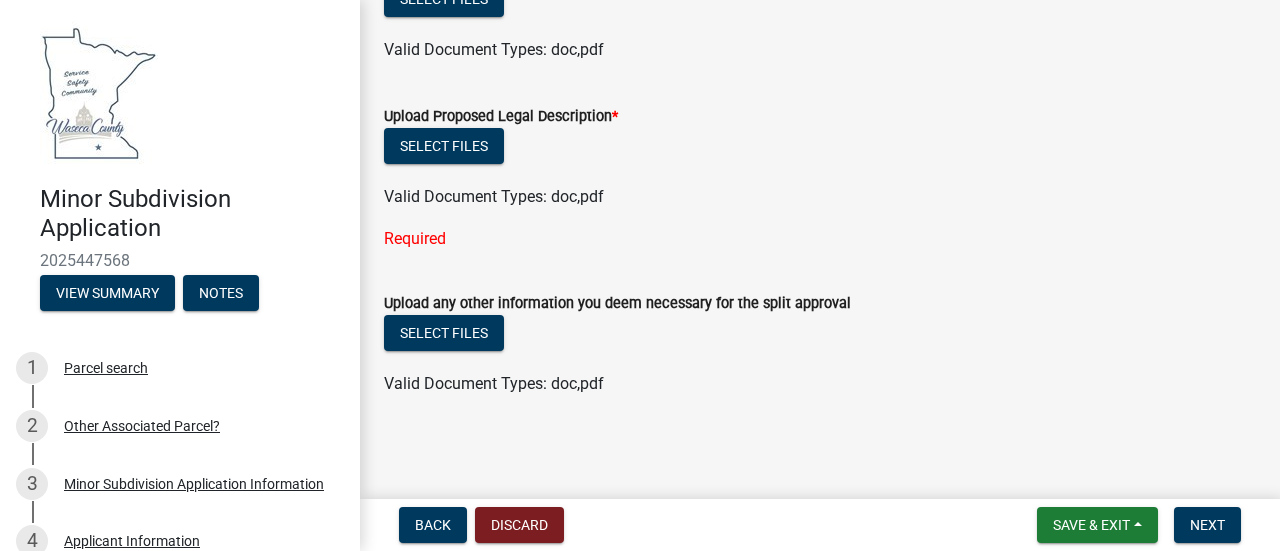 click on "Select files" 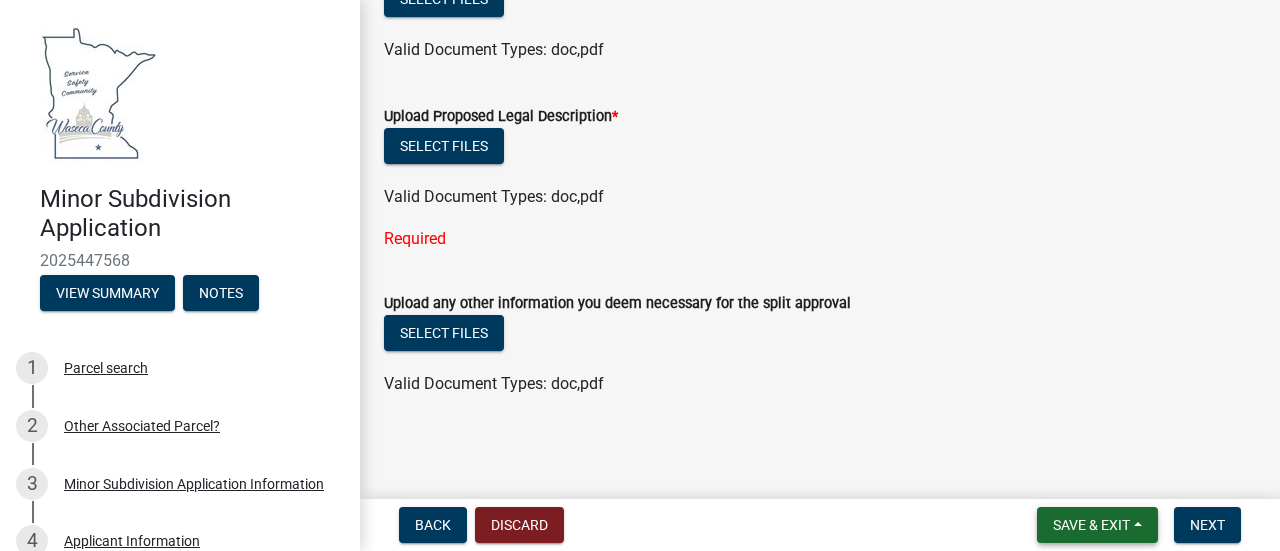 click on "Save & Exit" at bounding box center [1091, 525] 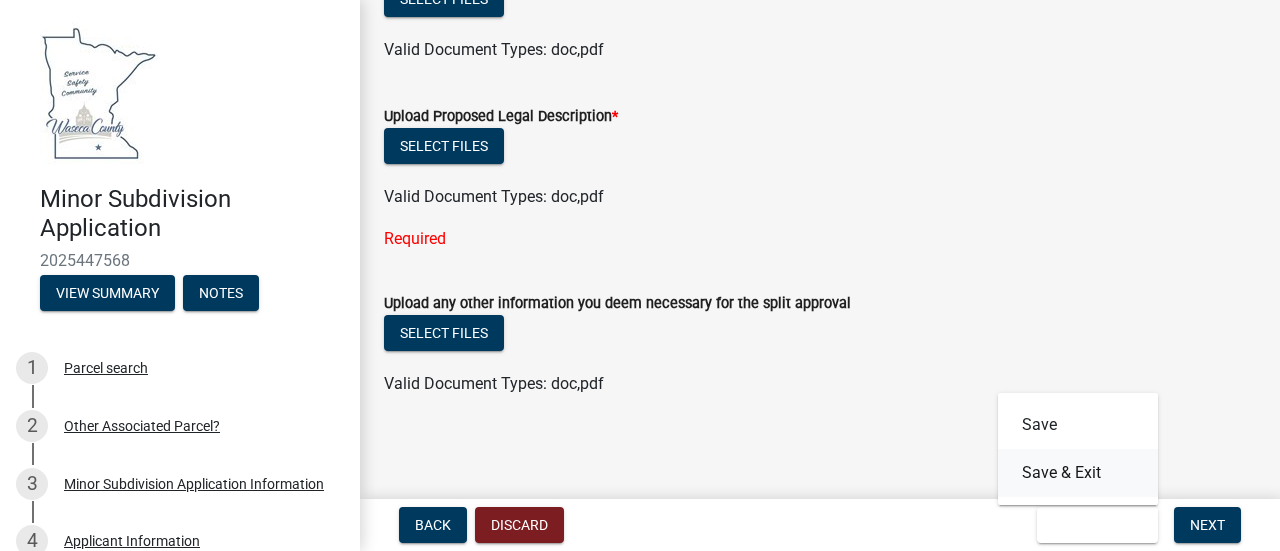click on "Save & Exit" at bounding box center (1078, 473) 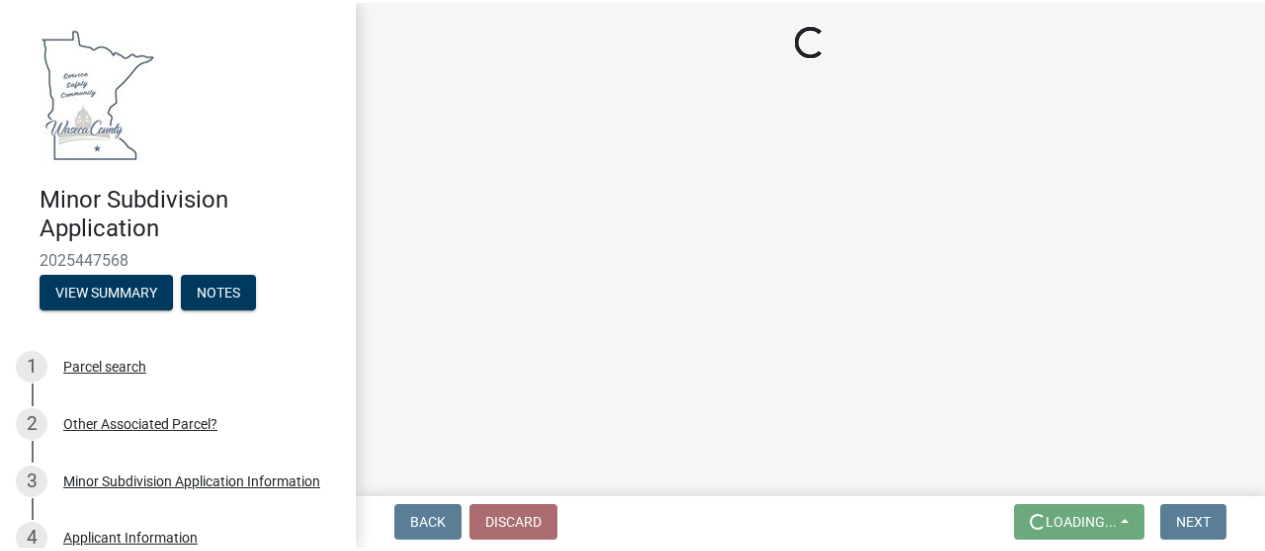 scroll, scrollTop: 0, scrollLeft: 0, axis: both 